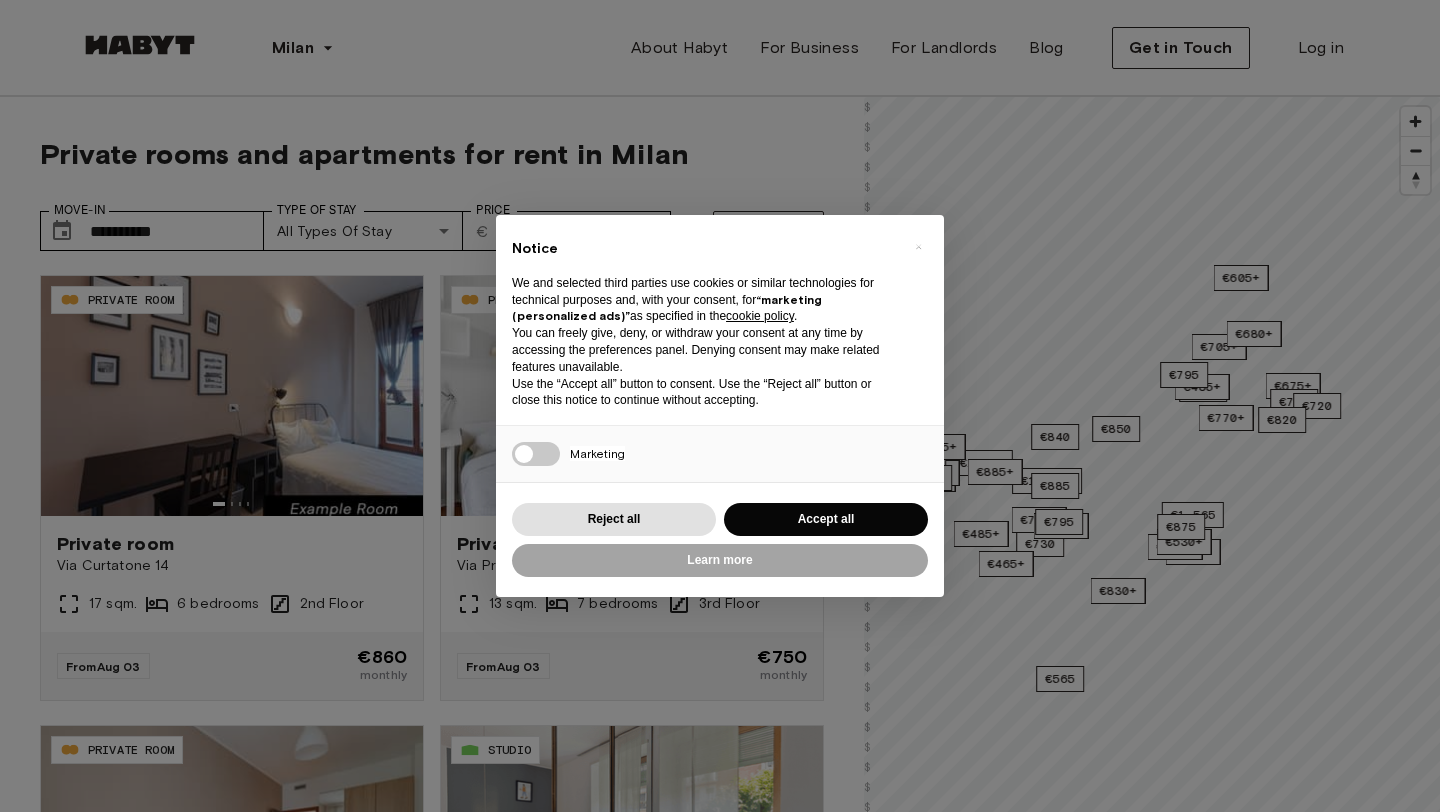 scroll, scrollTop: 0, scrollLeft: 0, axis: both 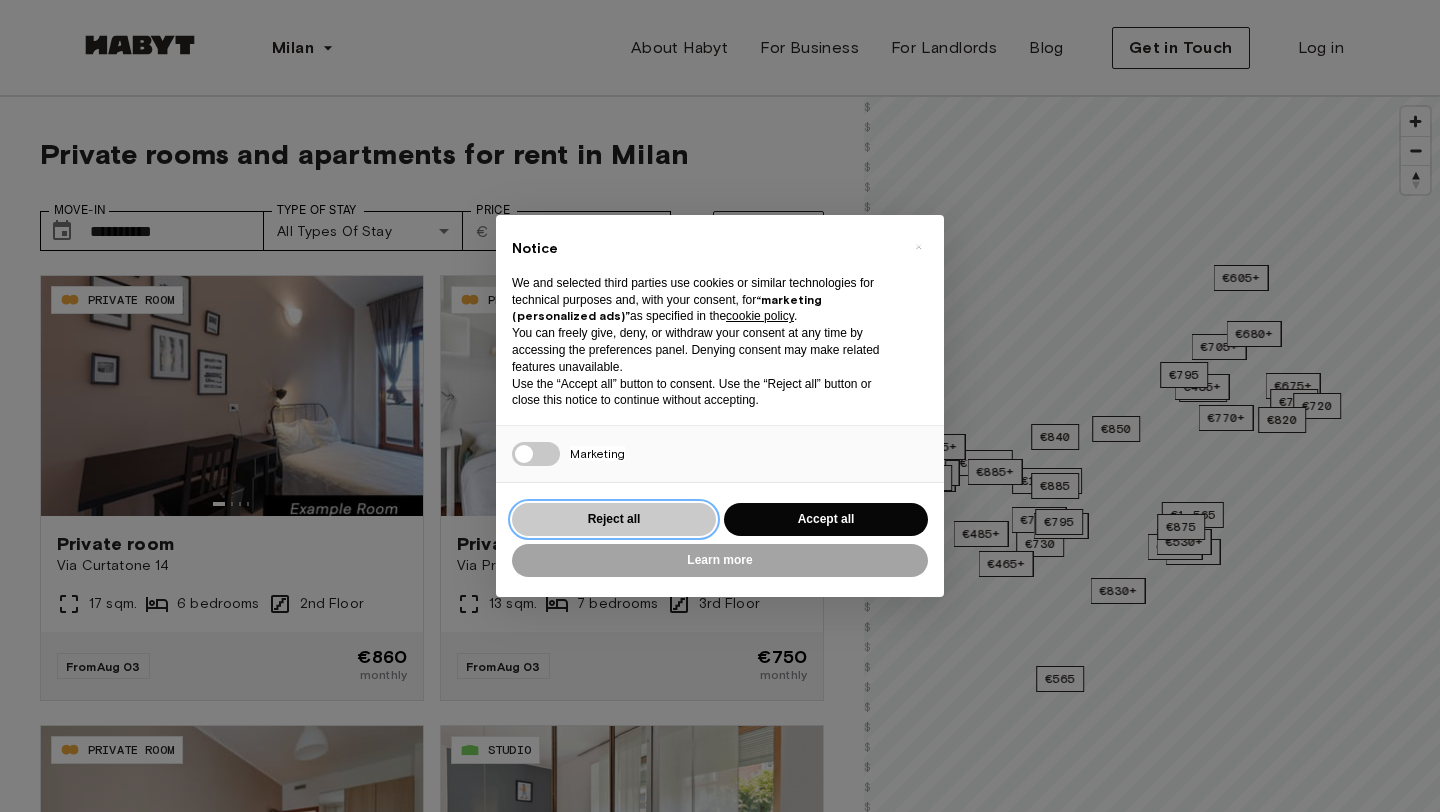 click on "Reject all" at bounding box center [614, 519] 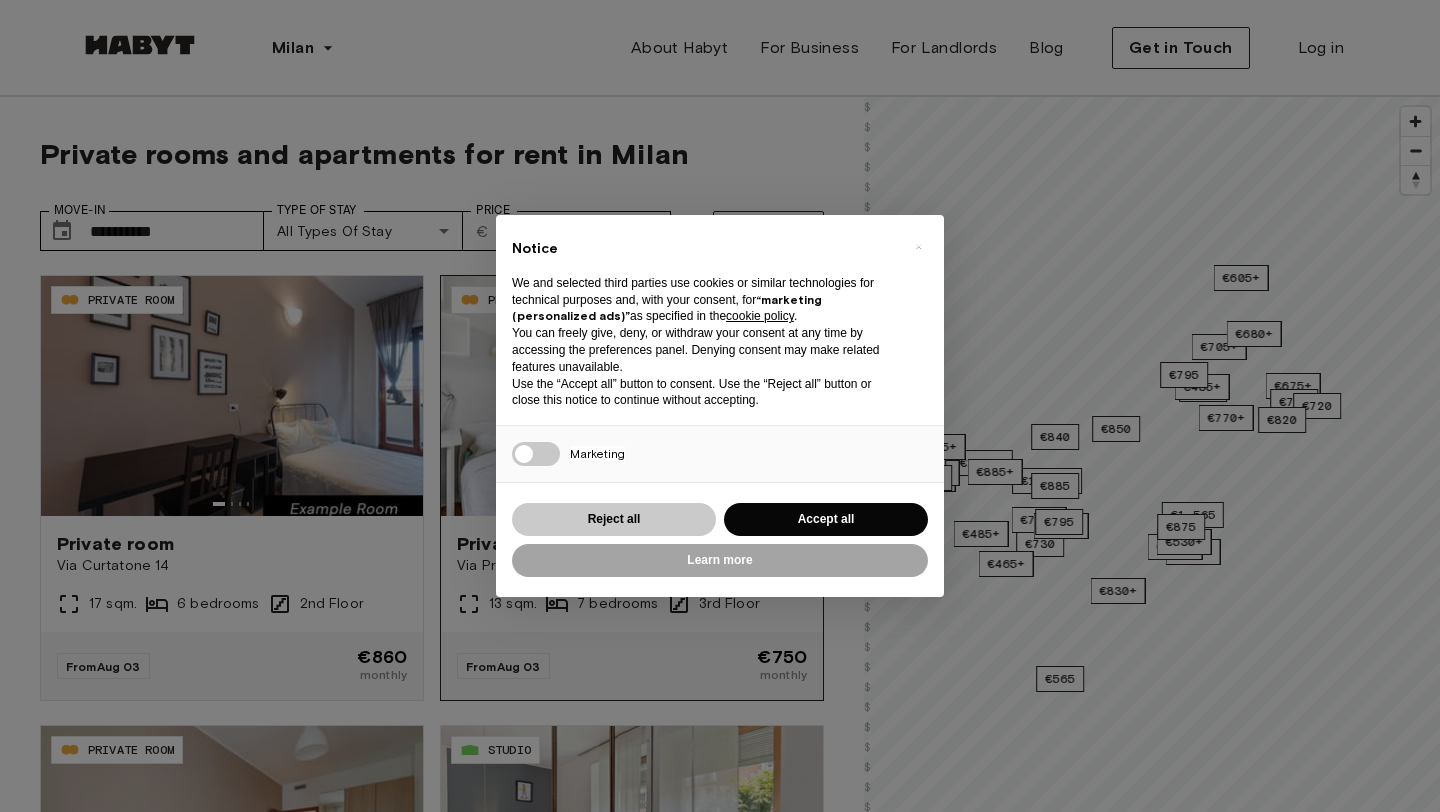 click on "Private room Via Privata Deruta 22 13 sqm. 7 bedrooms 3rd Floor" at bounding box center [632, 574] 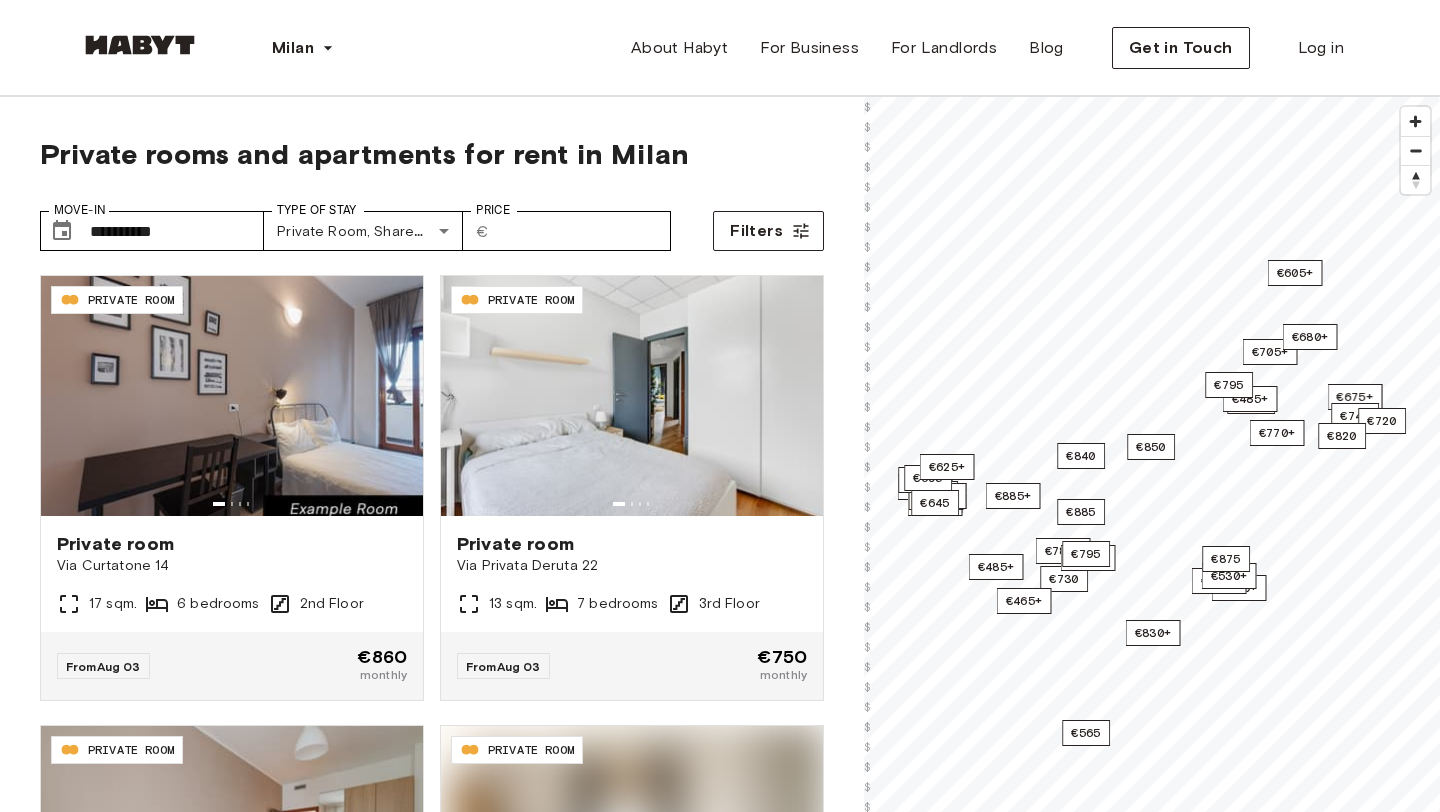 scroll, scrollTop: 0, scrollLeft: 0, axis: both 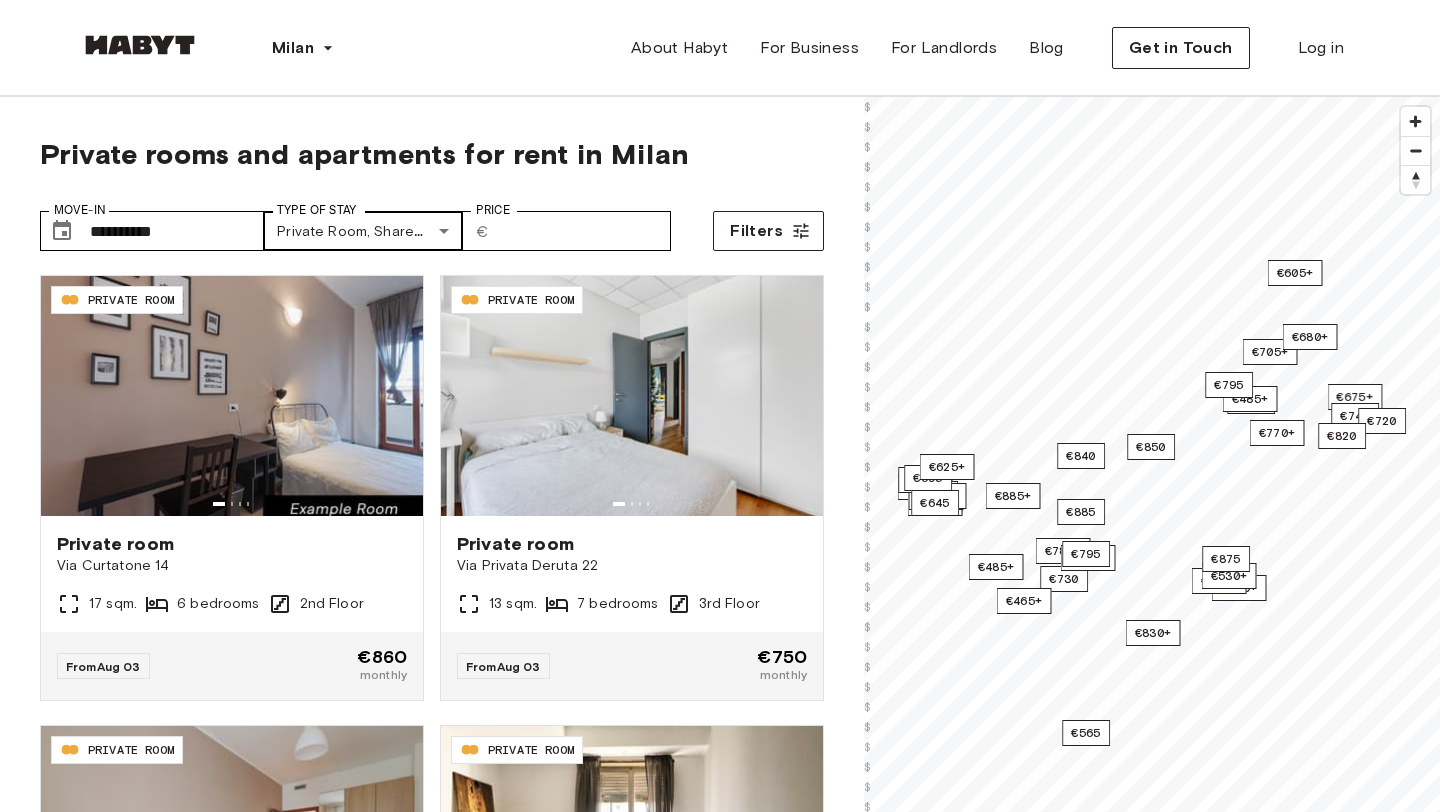click on "**********" at bounding box center (720, 2437) 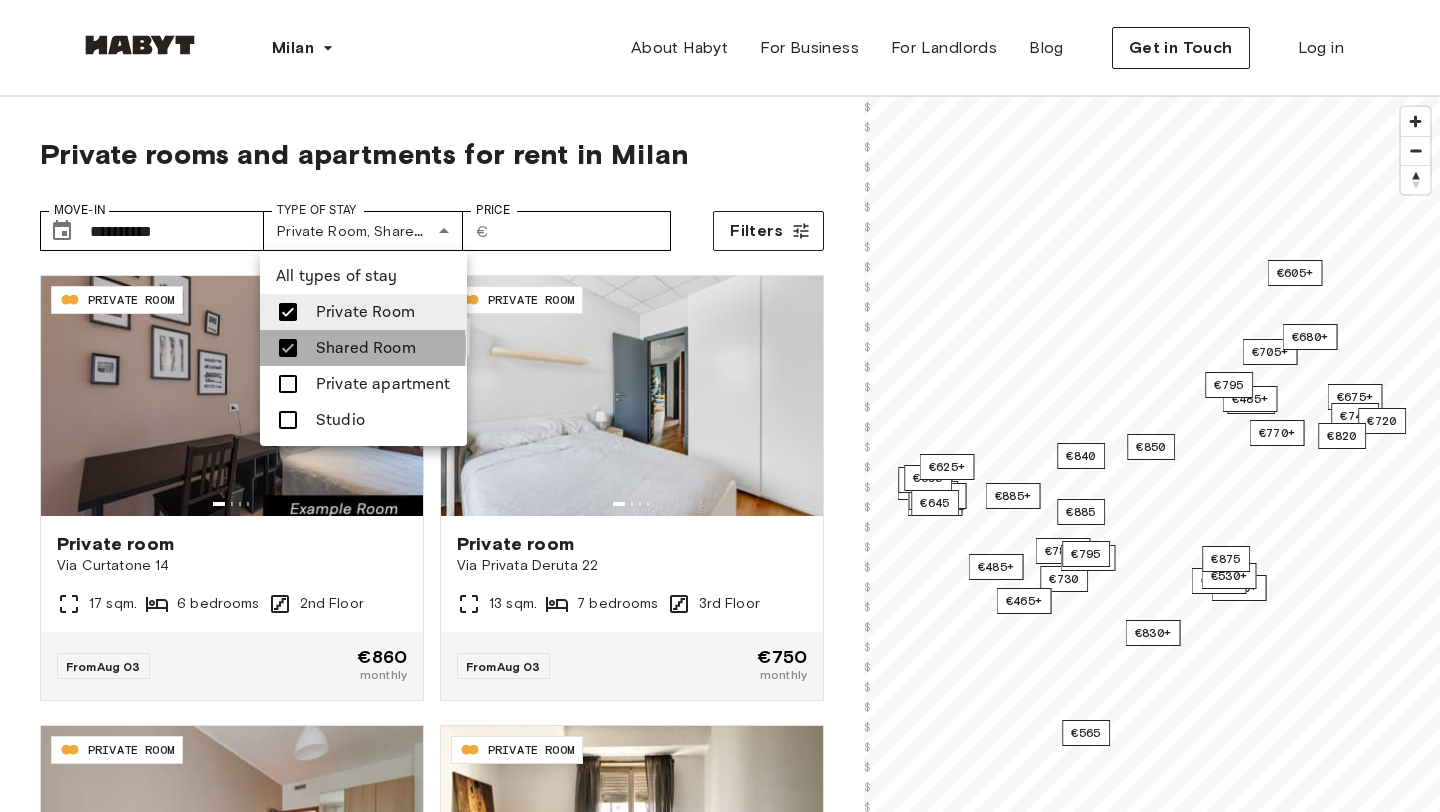 click at bounding box center [288, 348] 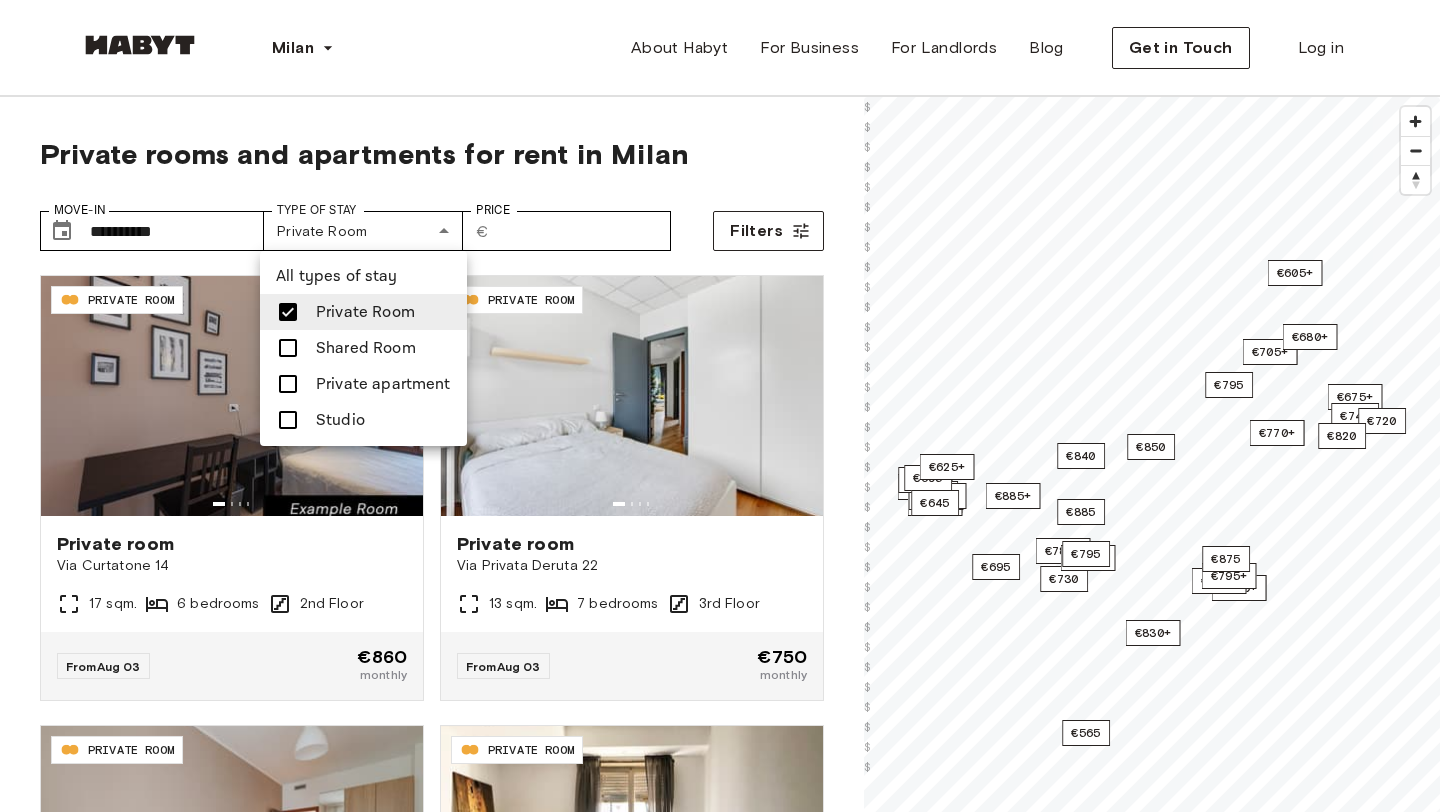 click at bounding box center (720, 406) 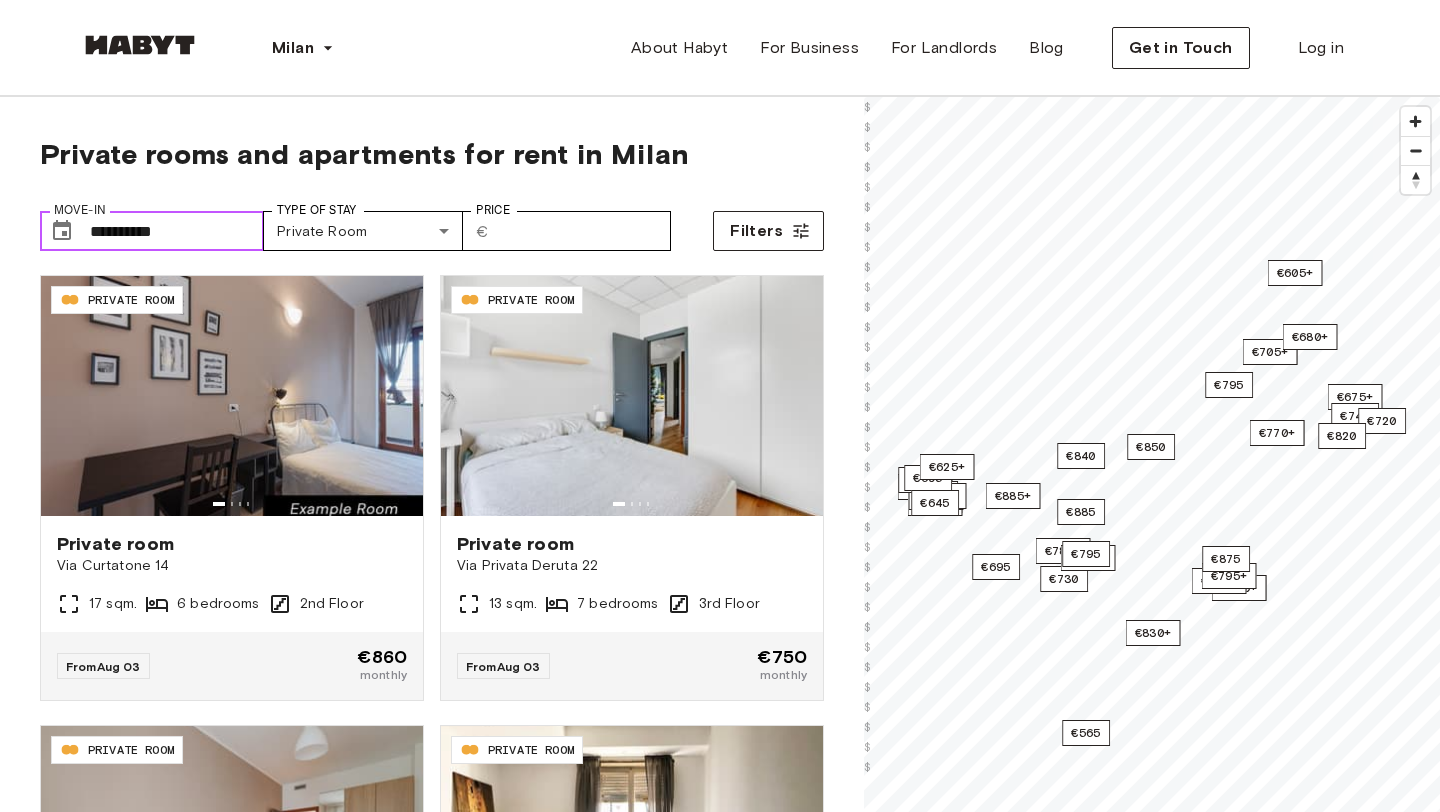 click on "**********" at bounding box center (177, 231) 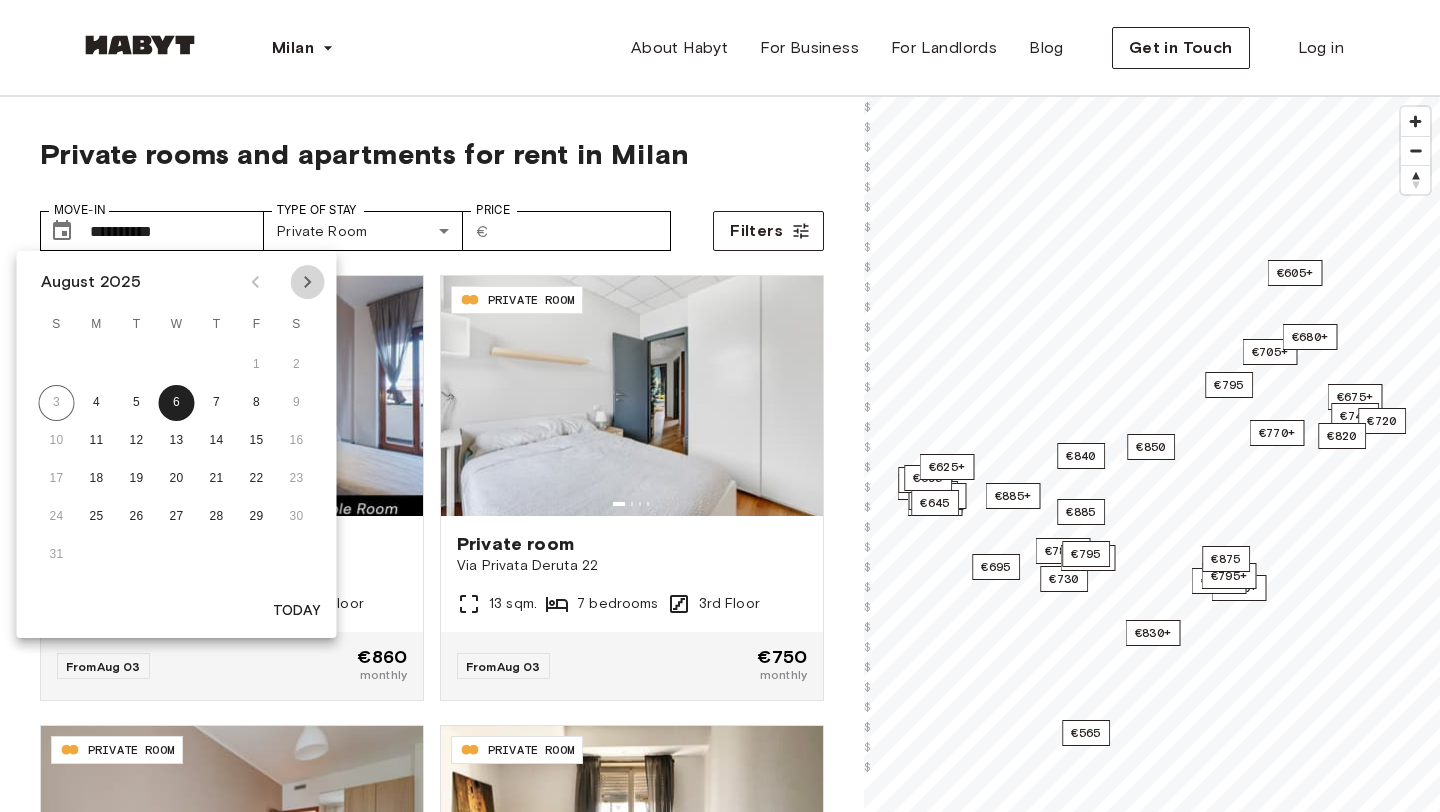 click 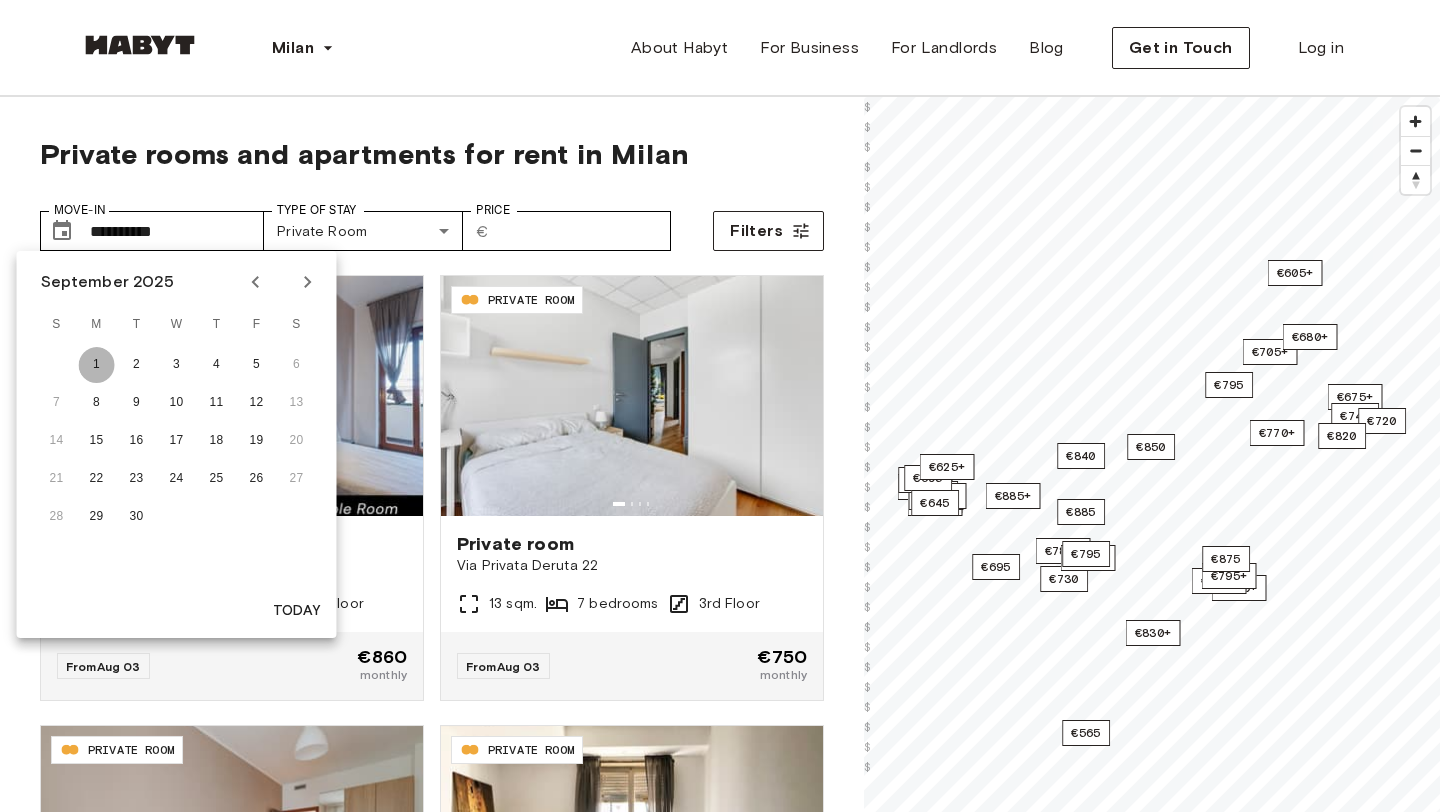 click on "1" at bounding box center [97, 365] 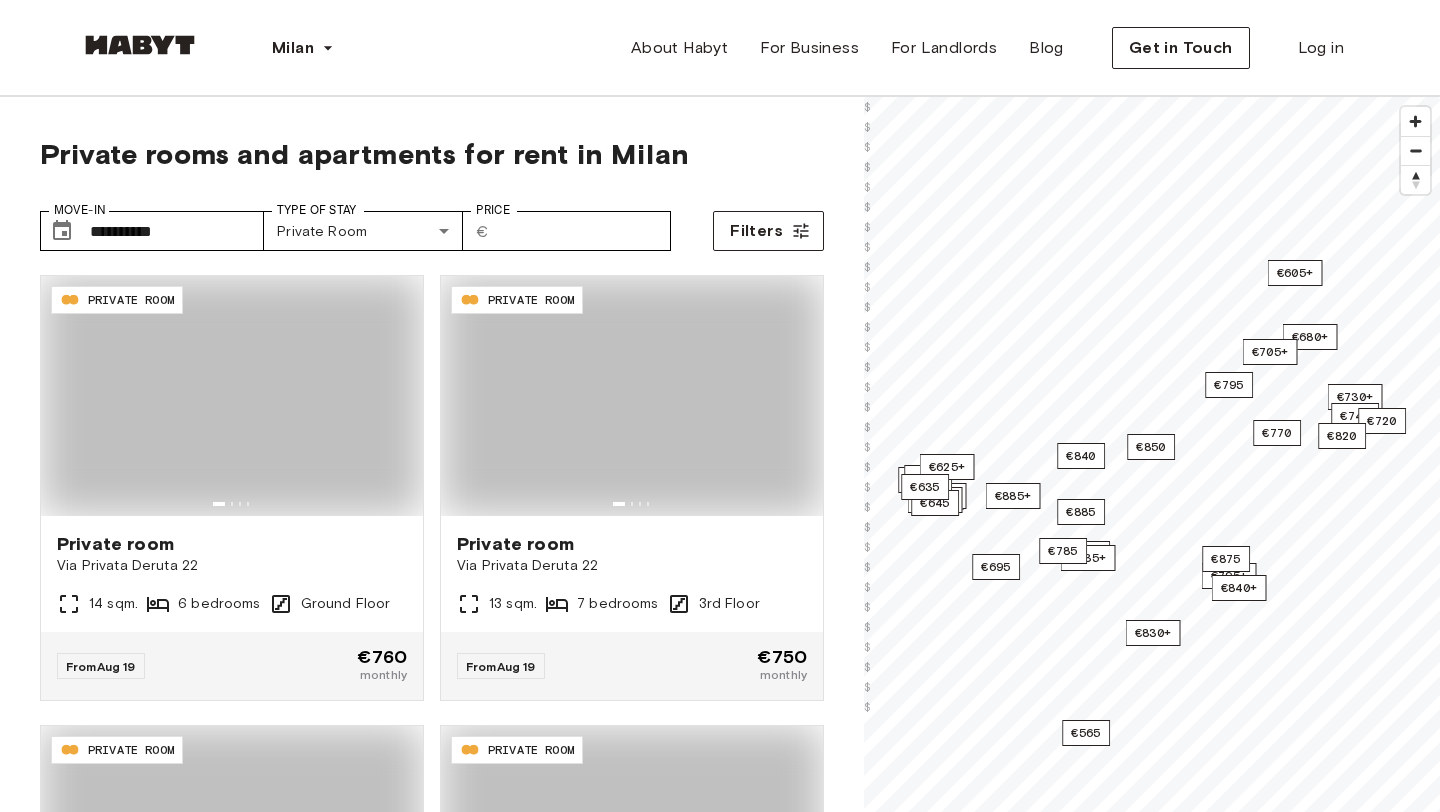 type on "**********" 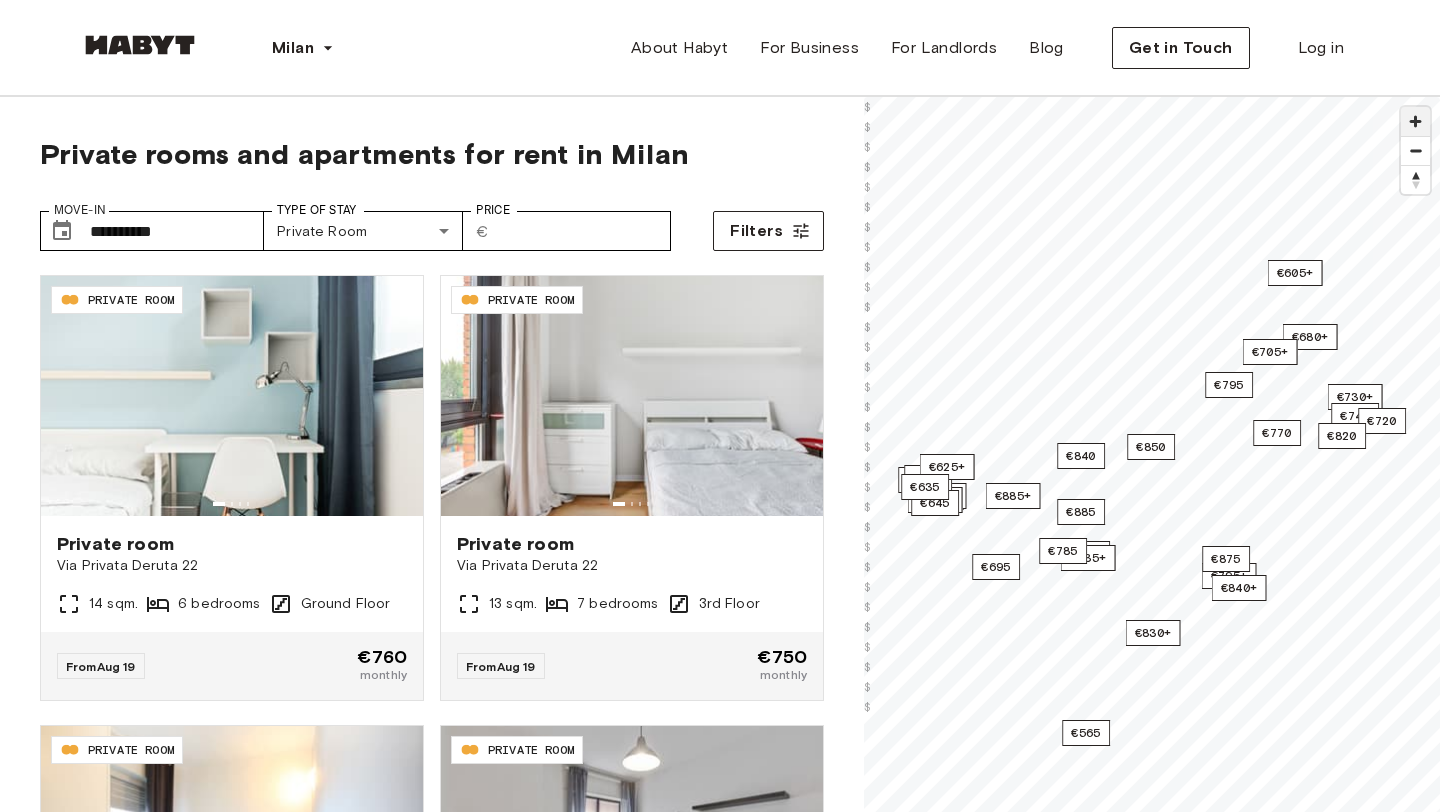 click at bounding box center (1415, 121) 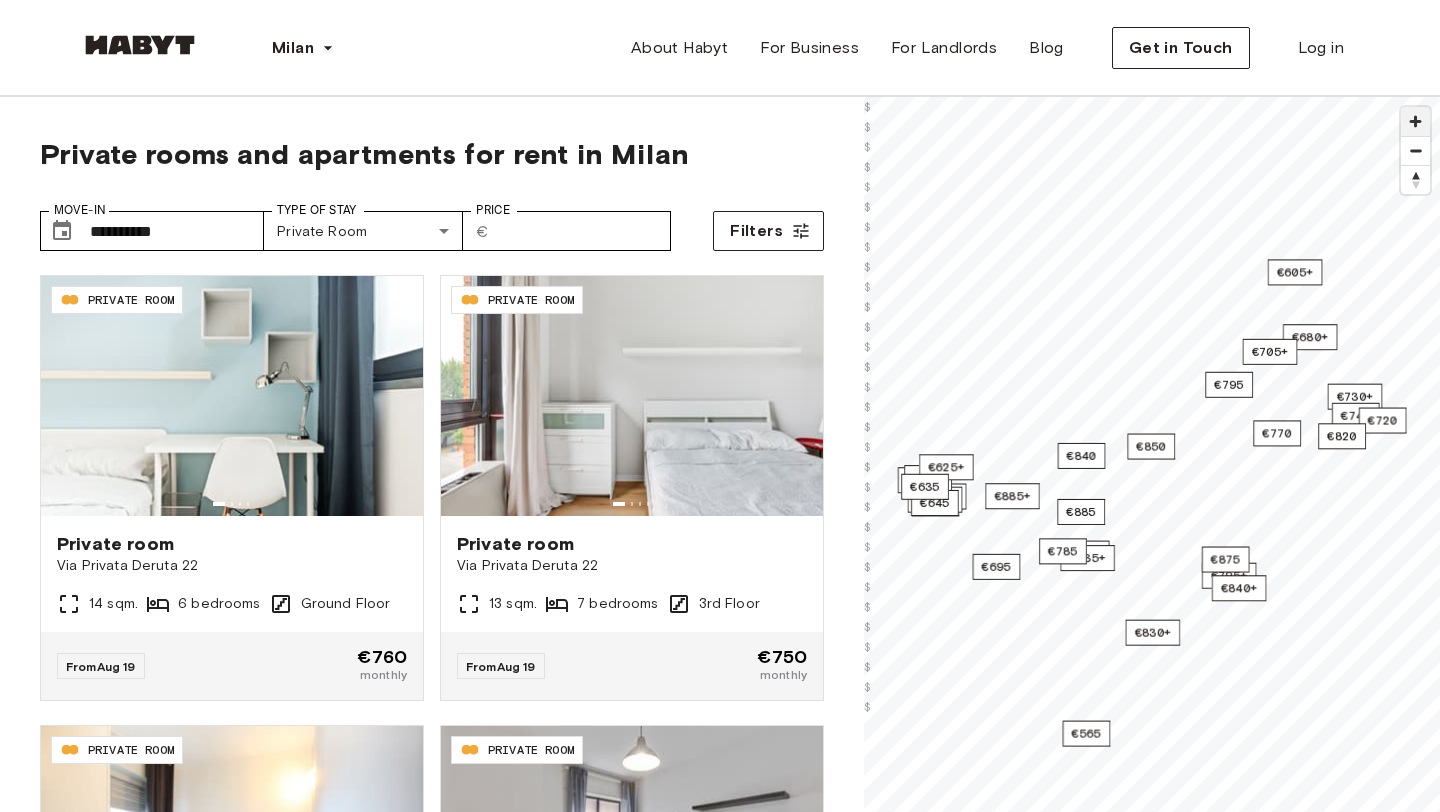 click at bounding box center [1415, 121] 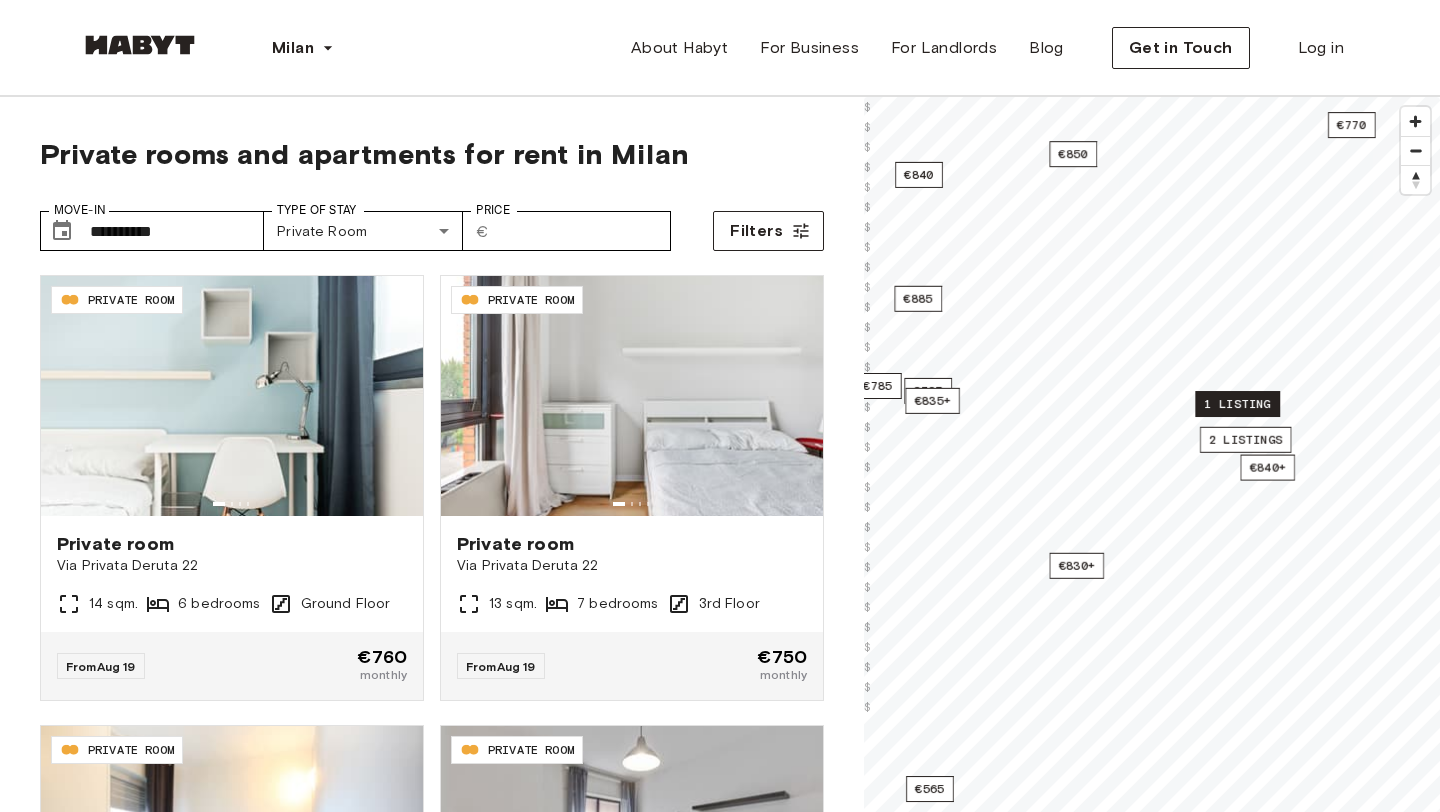 click on "€730+ €655+ €795 €660+ €655 €645 €605+ €645+ €885+ €680+ €705+ €885 €695 €645 €795 €835+ €625+ €740 €785 €770 €830+ €720 2 listings €635 €840+ €850 1 listing €695 €840 €565 €820" at bounding box center [1152, 97] 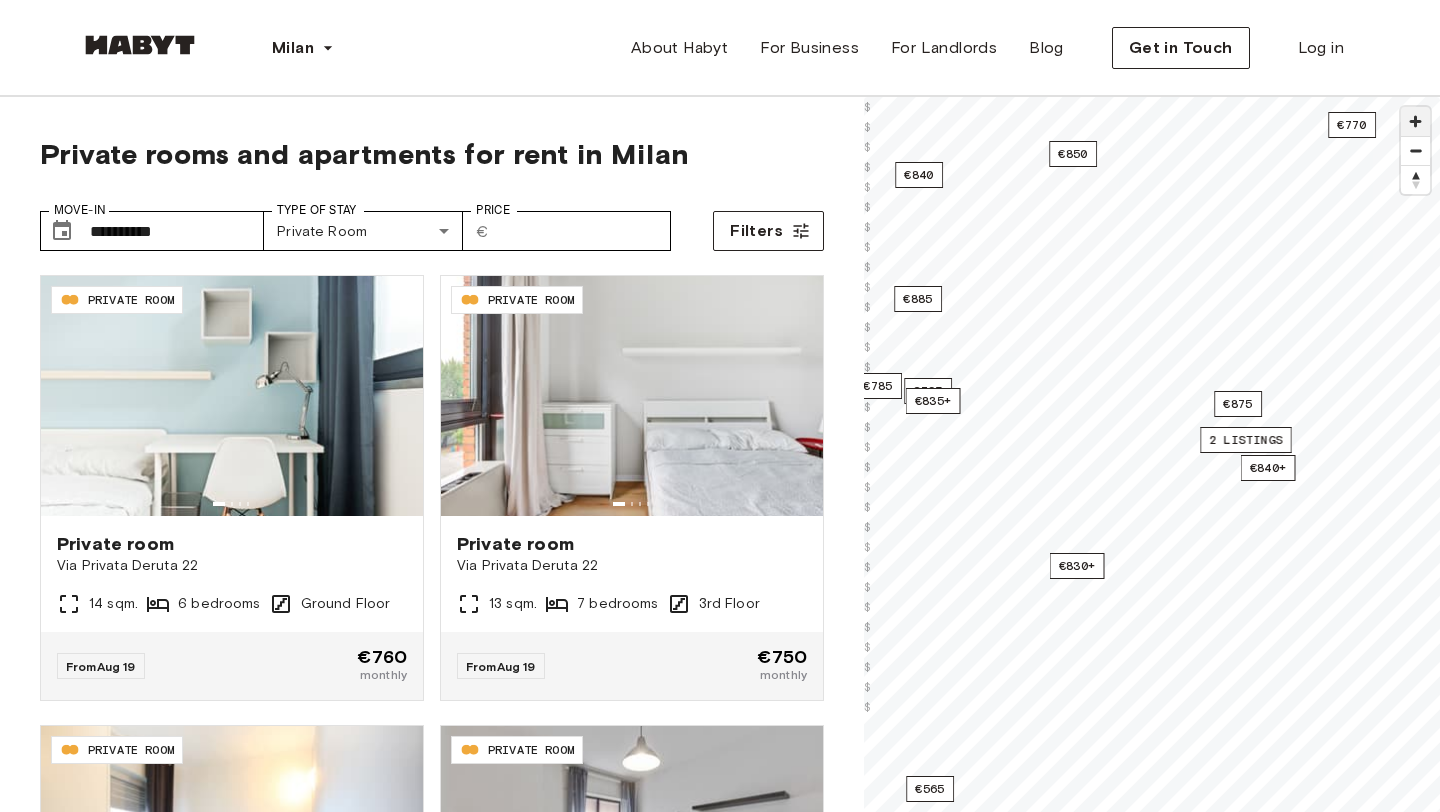 click at bounding box center [1415, 121] 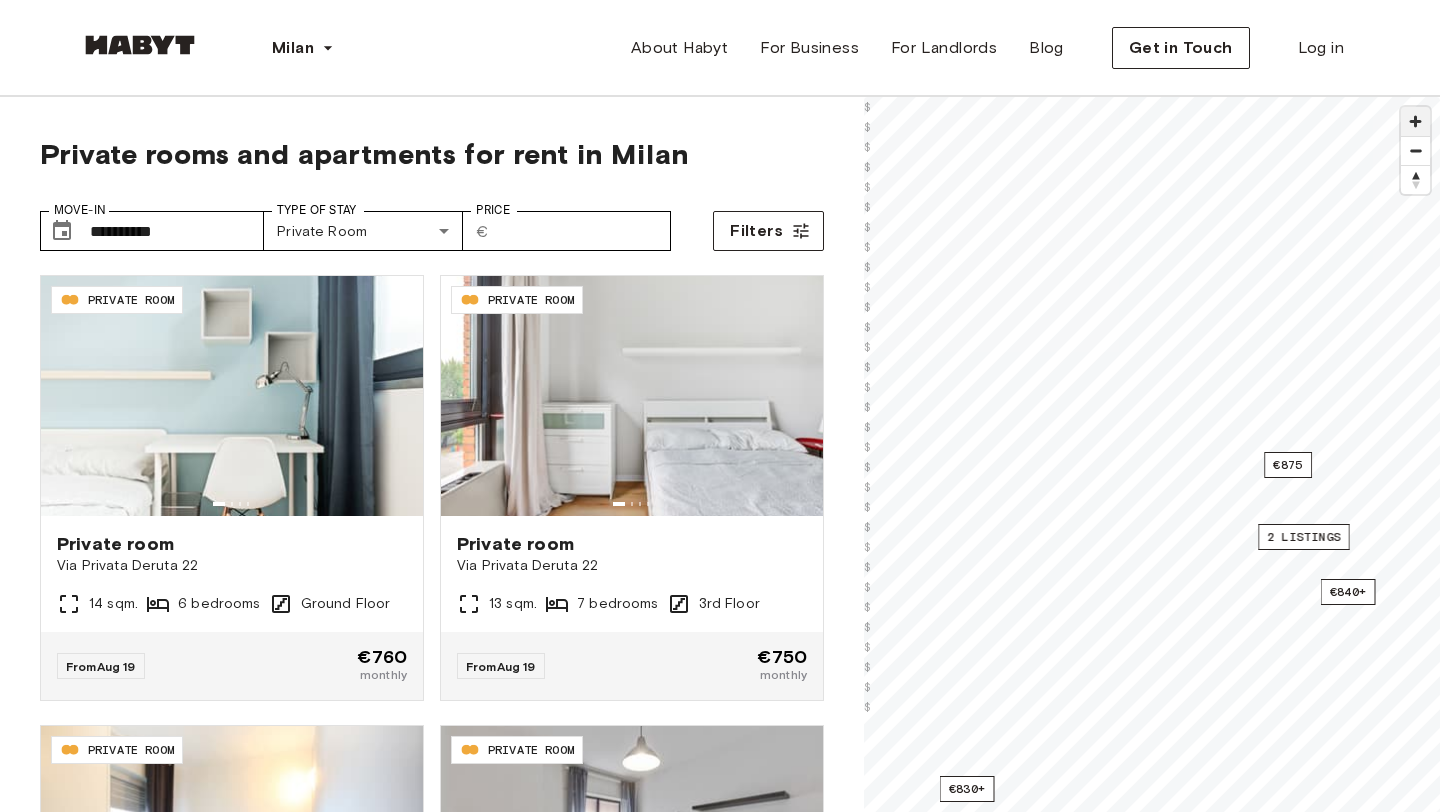 click at bounding box center [1415, 121] 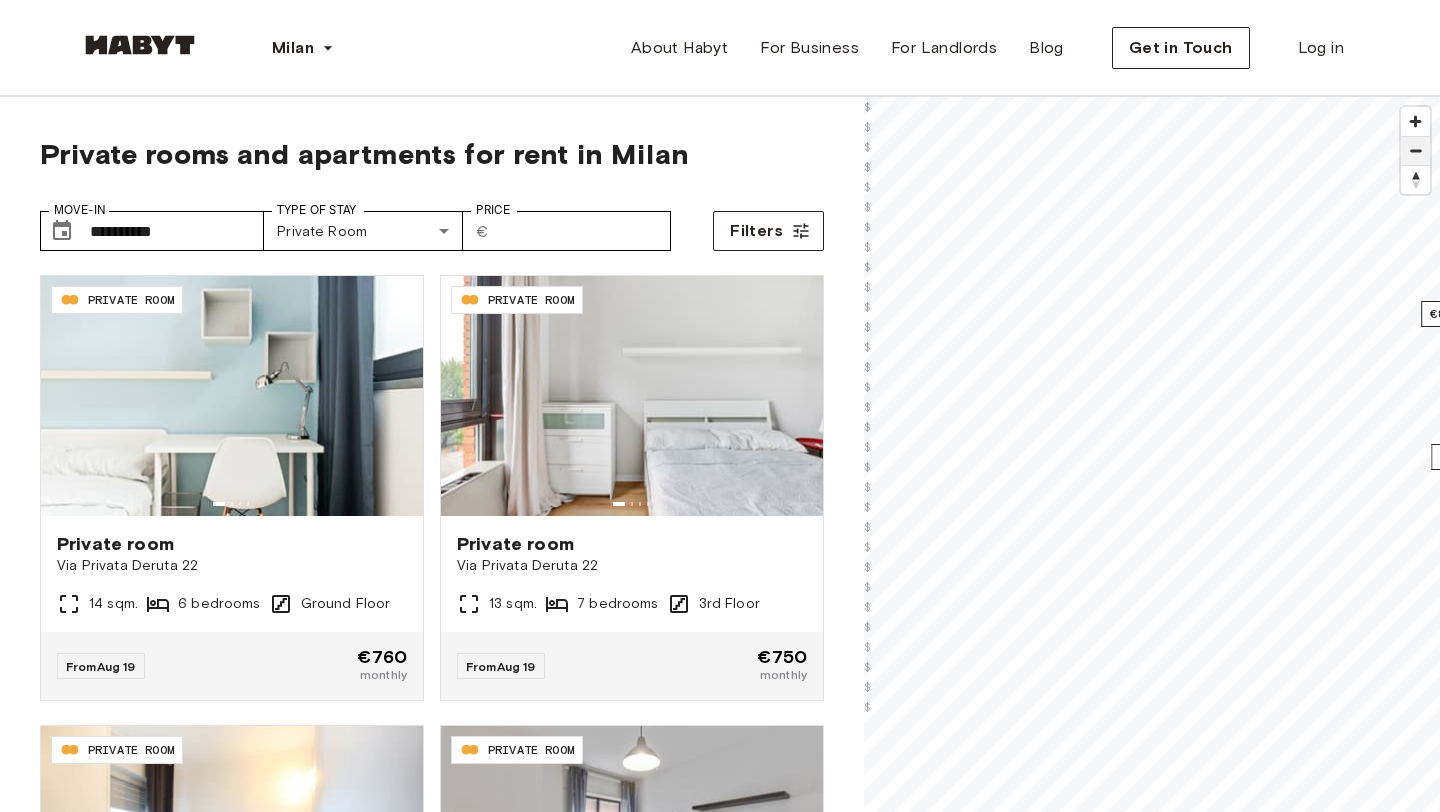 click at bounding box center [1415, 151] 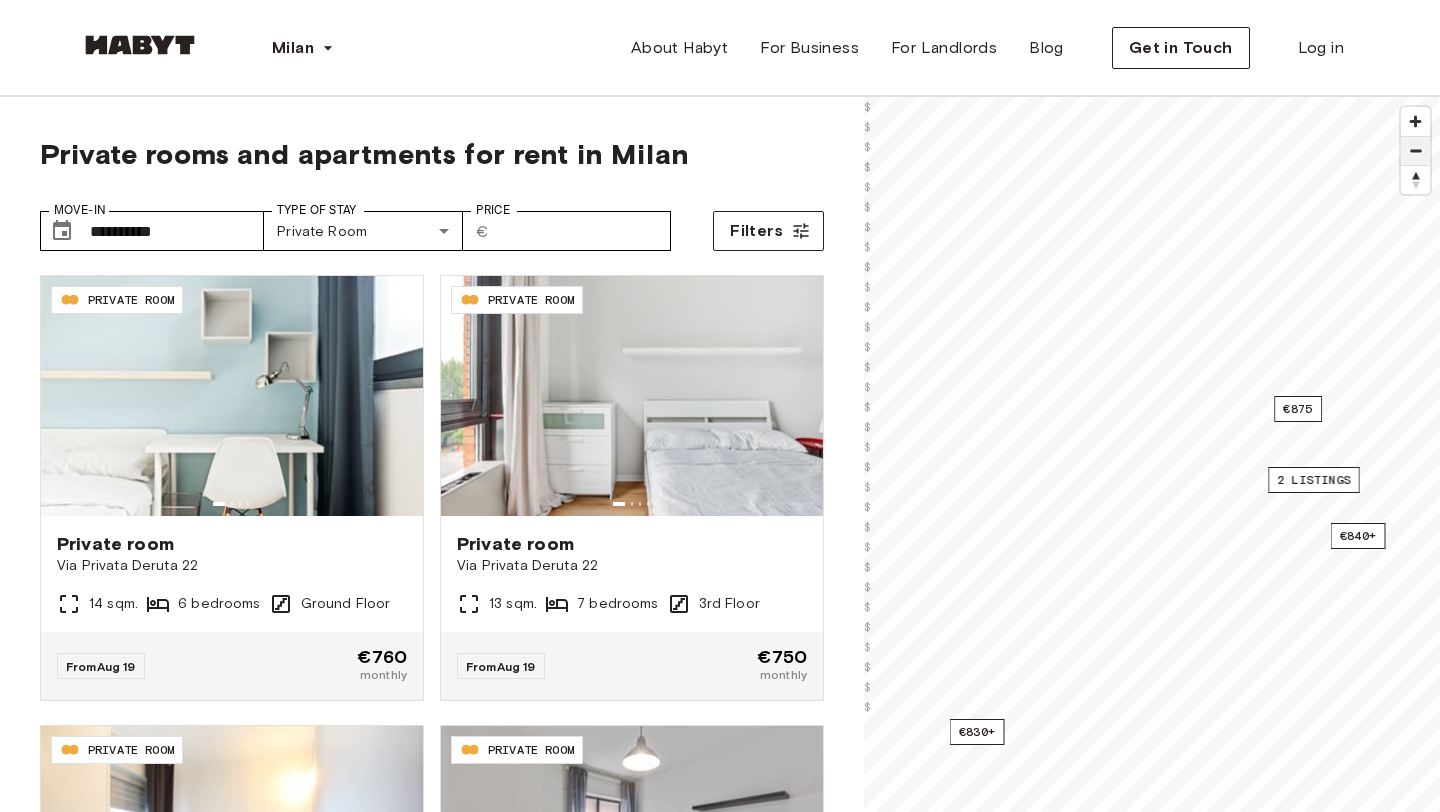 click at bounding box center (1415, 151) 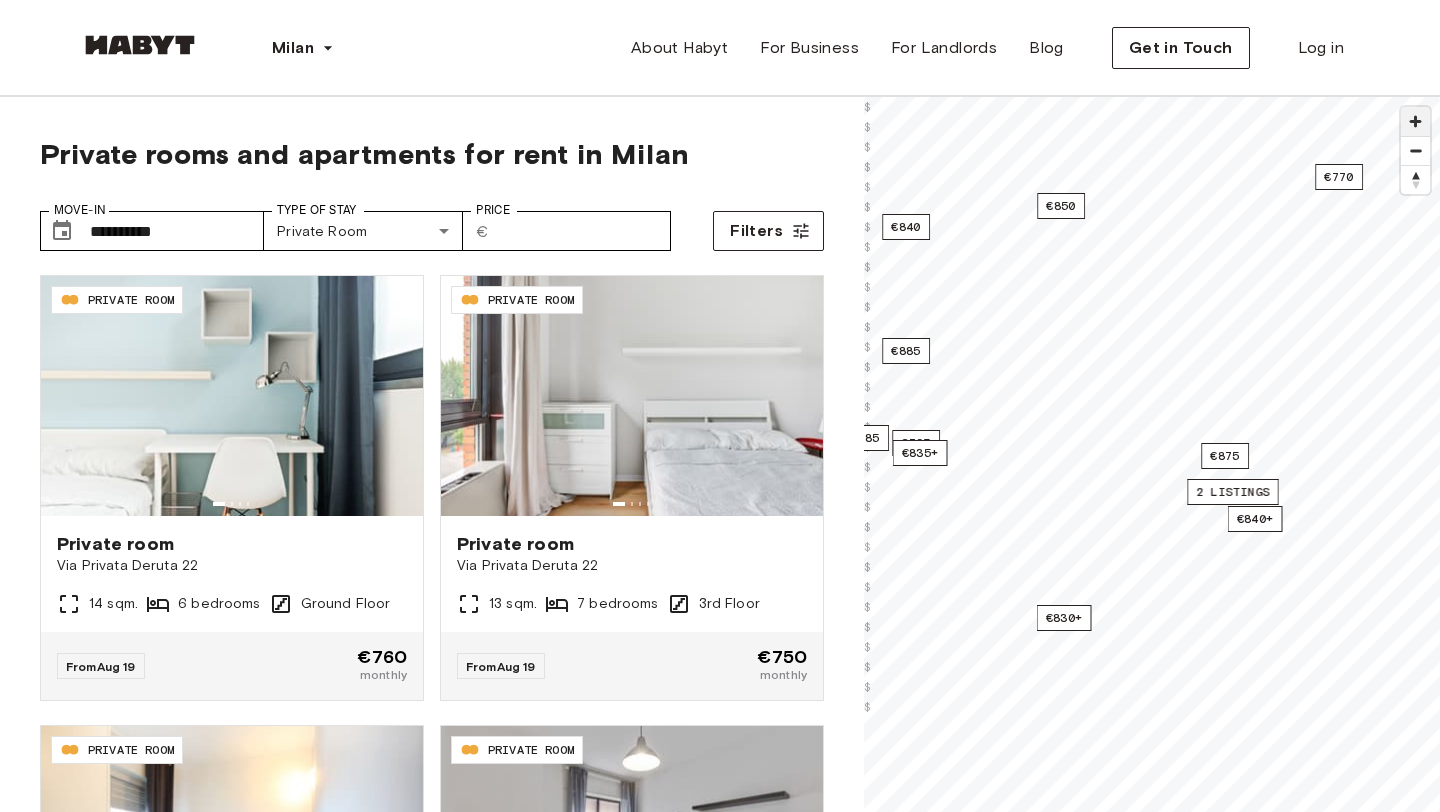 click at bounding box center (1415, 121) 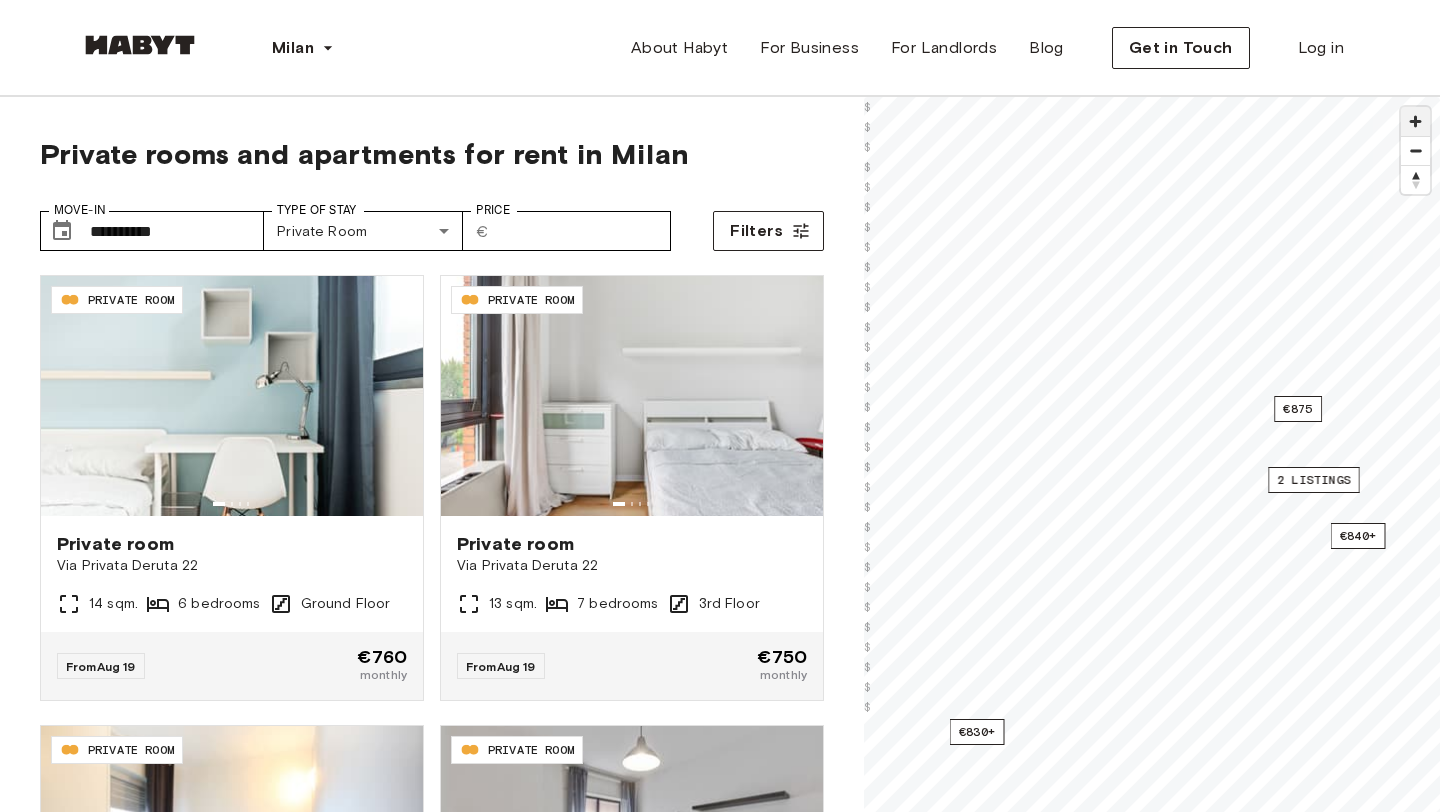 click at bounding box center [1415, 121] 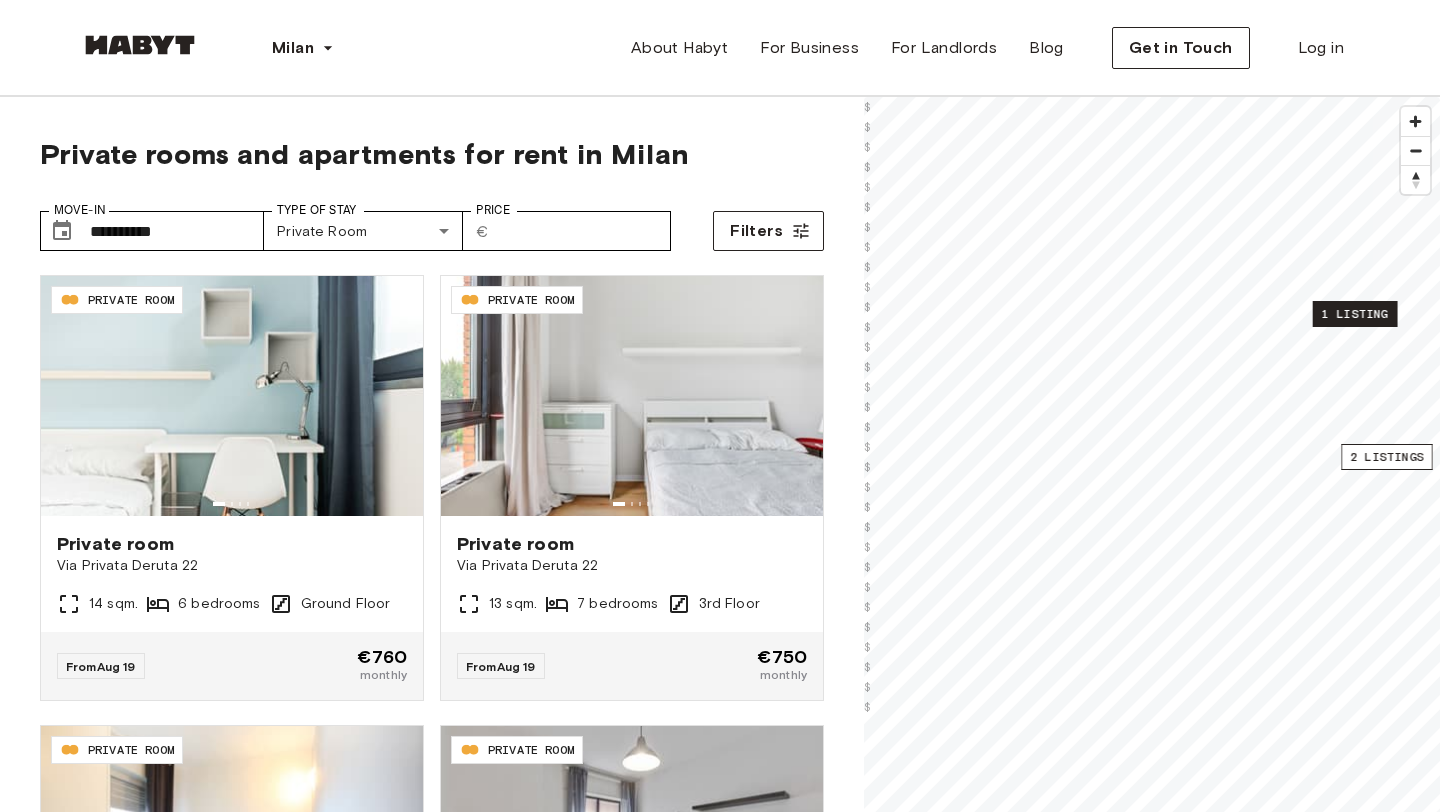 click on "1 listing" at bounding box center (1355, 314) 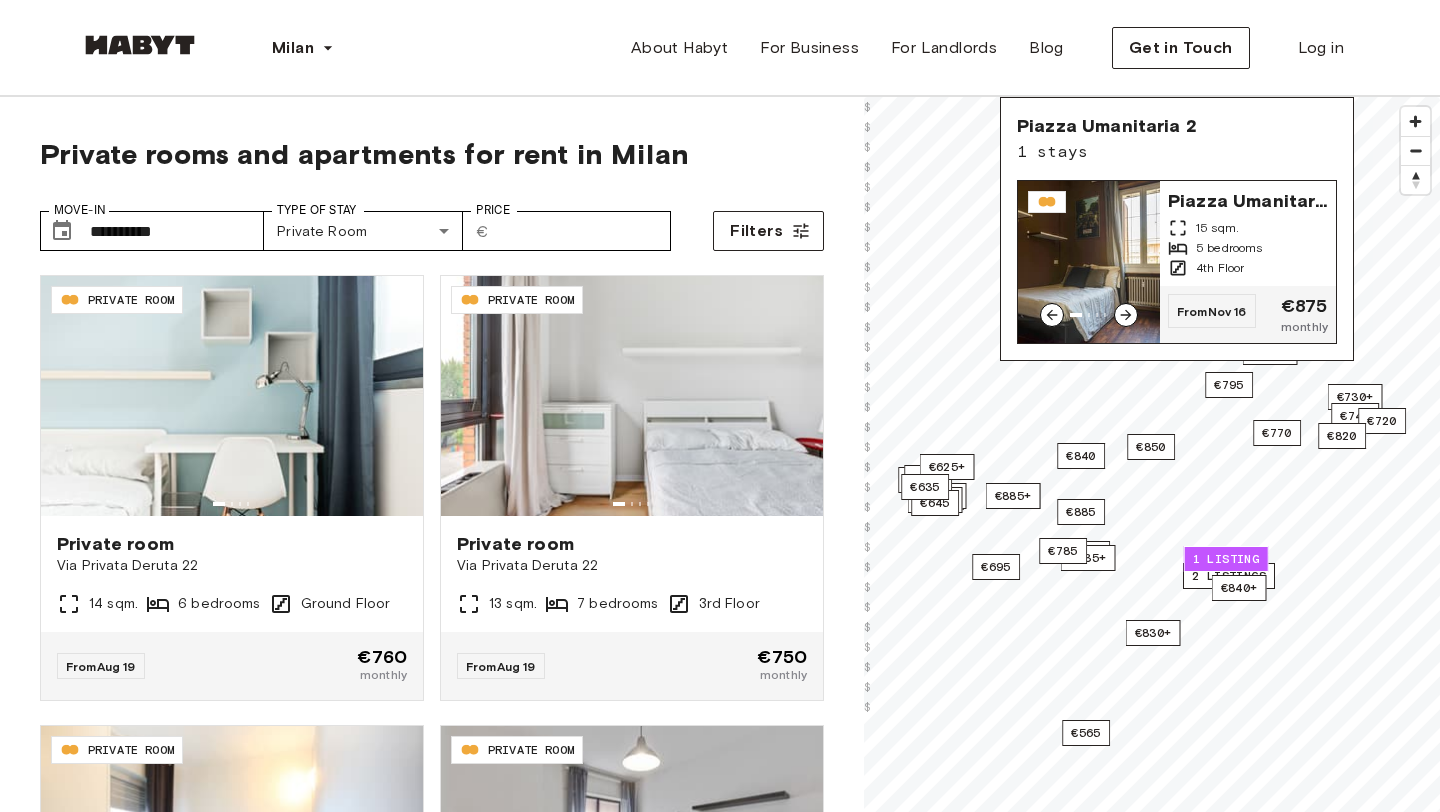 click on "Piazza Umanitaria 2" at bounding box center [1248, 199] 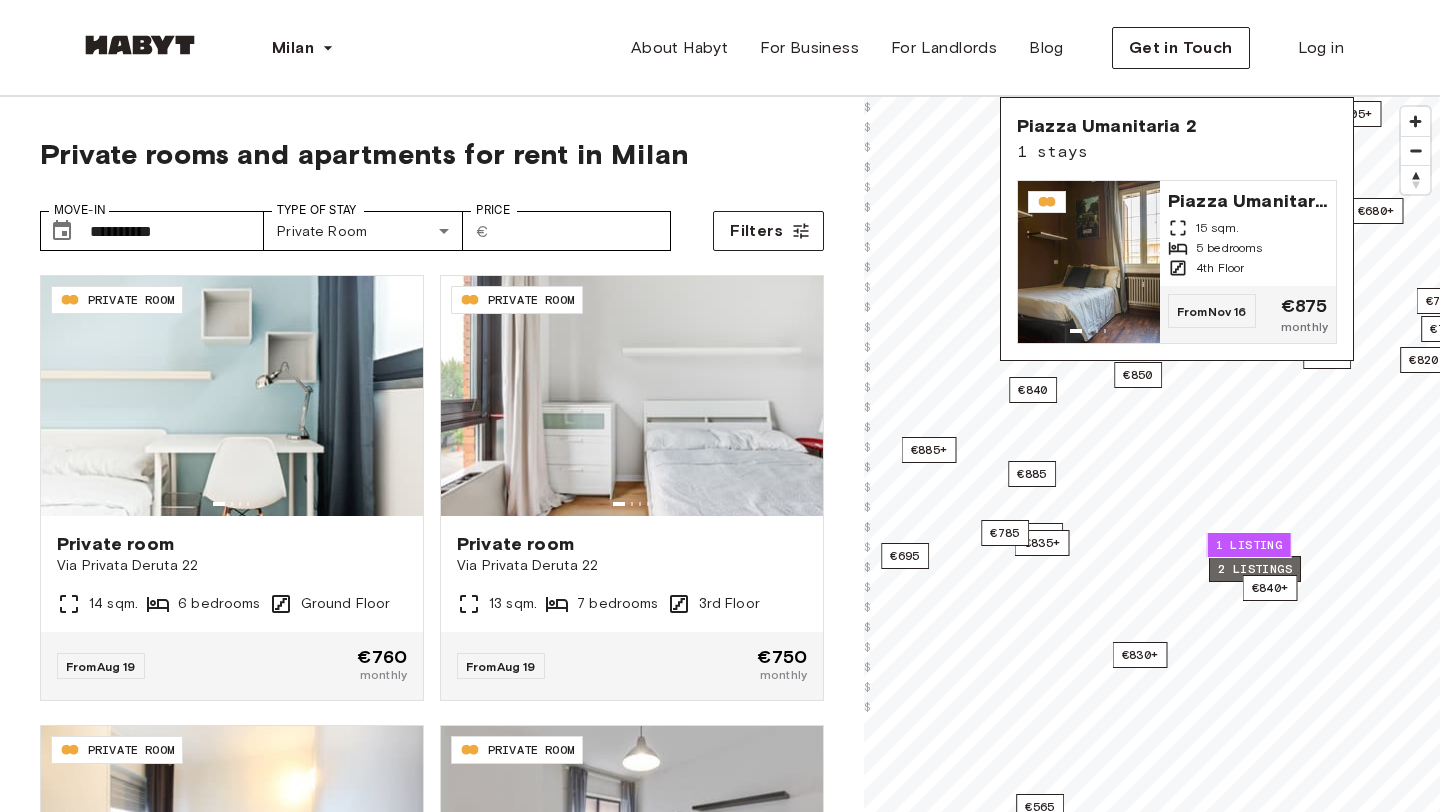 click on "2 listings" at bounding box center [1255, 569] 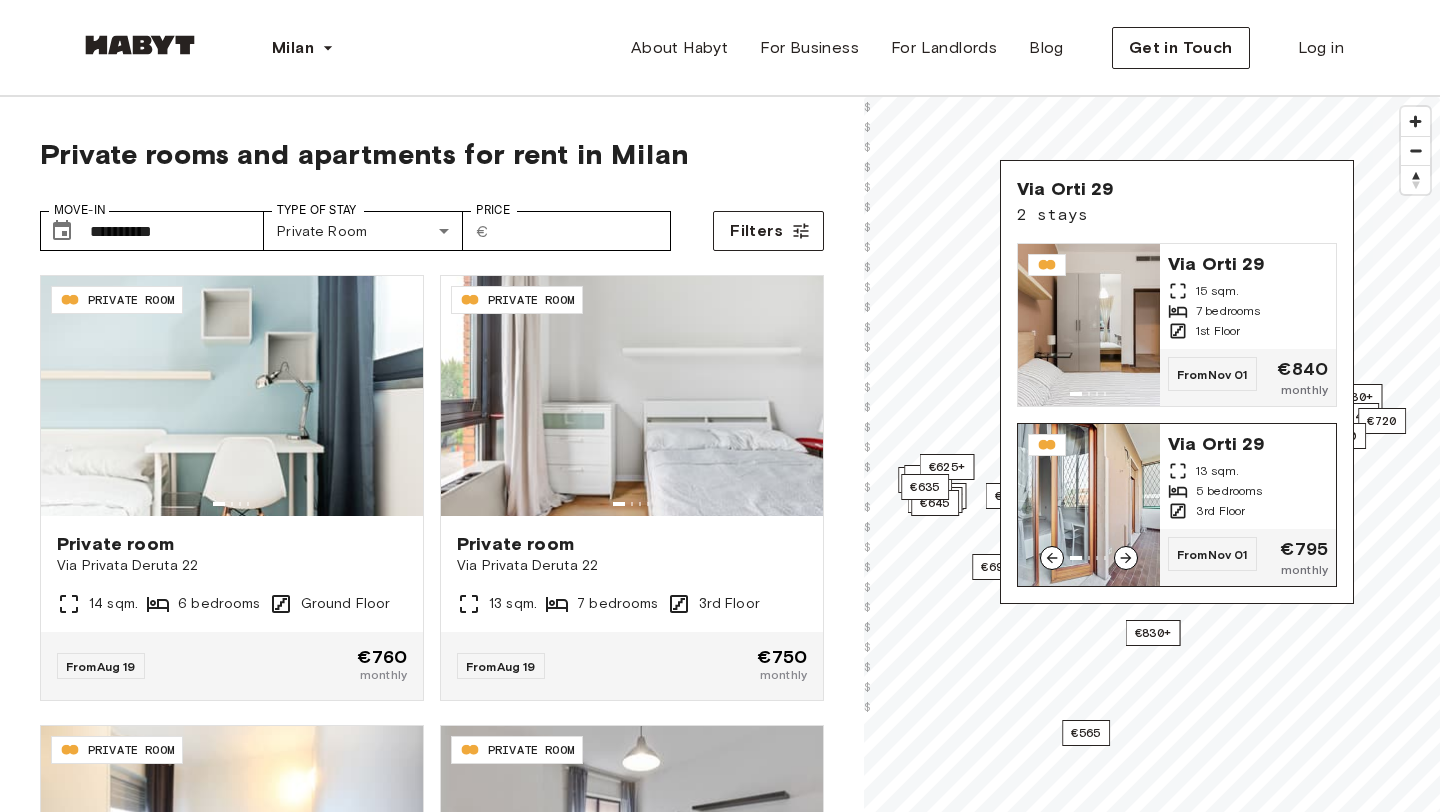 click 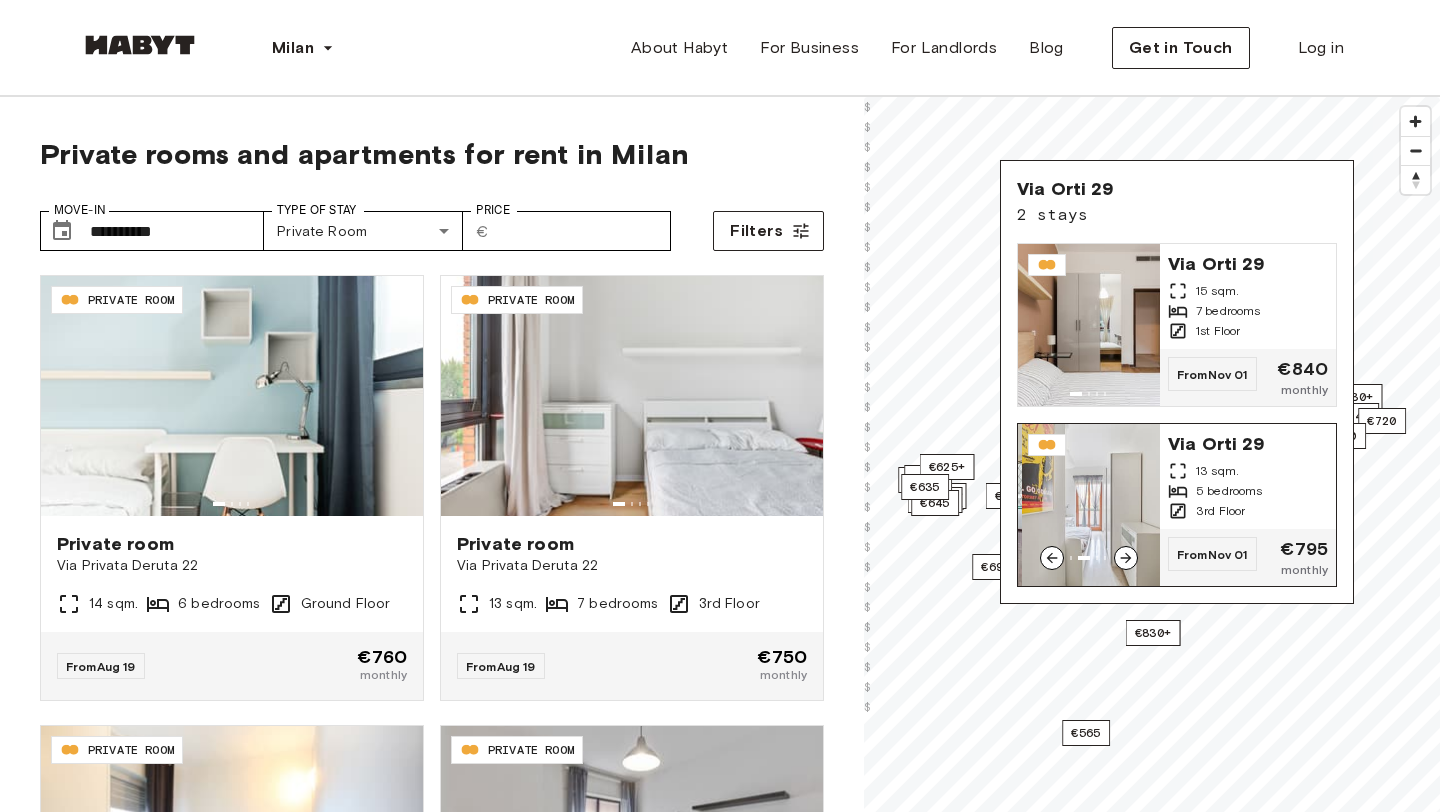 click 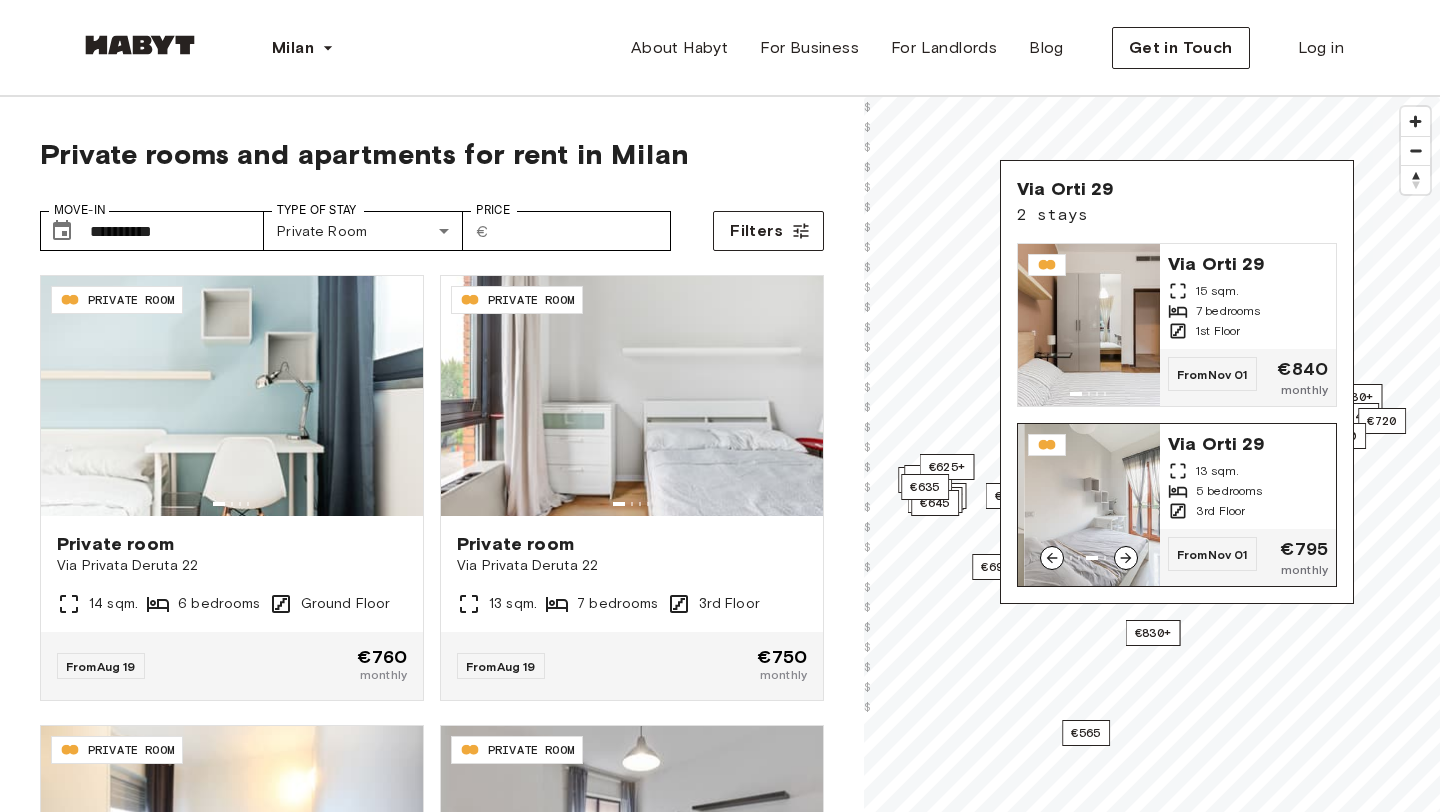 click 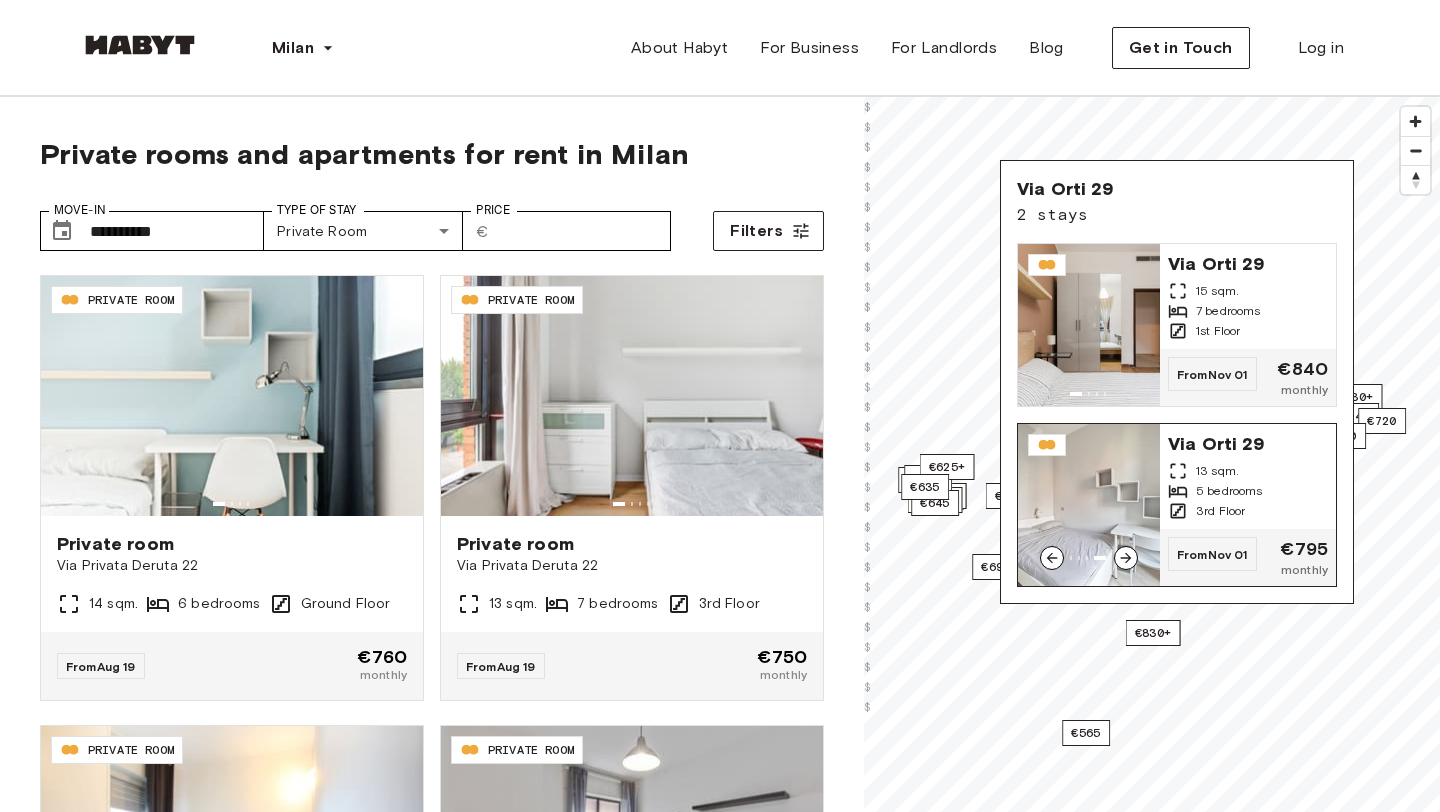 click on "Via Orti 29 13 sqm. 5 bedrooms 3rd Floor" at bounding box center [1248, 476] 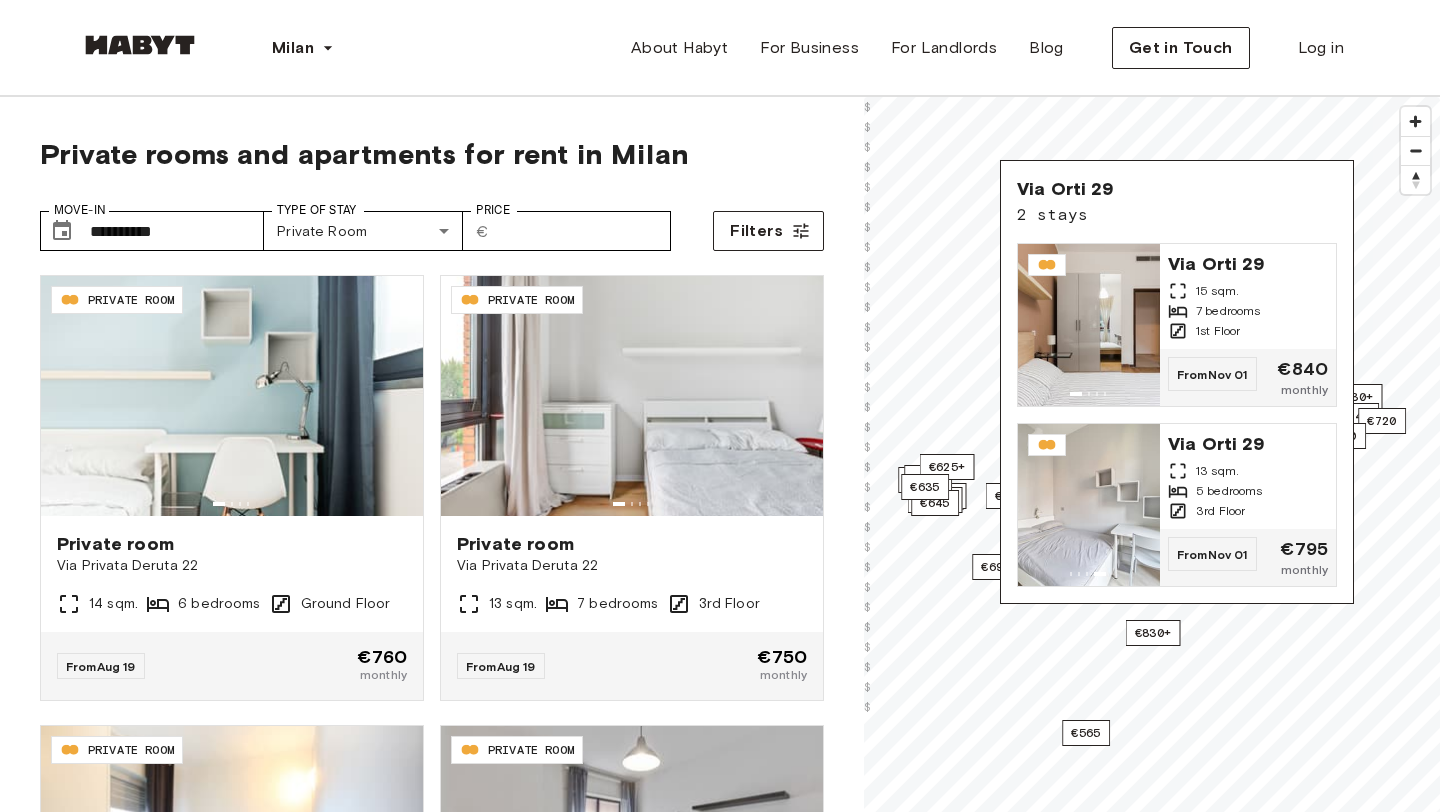 click on "Private rooms and apartments for rent in Milan" at bounding box center (432, 154) 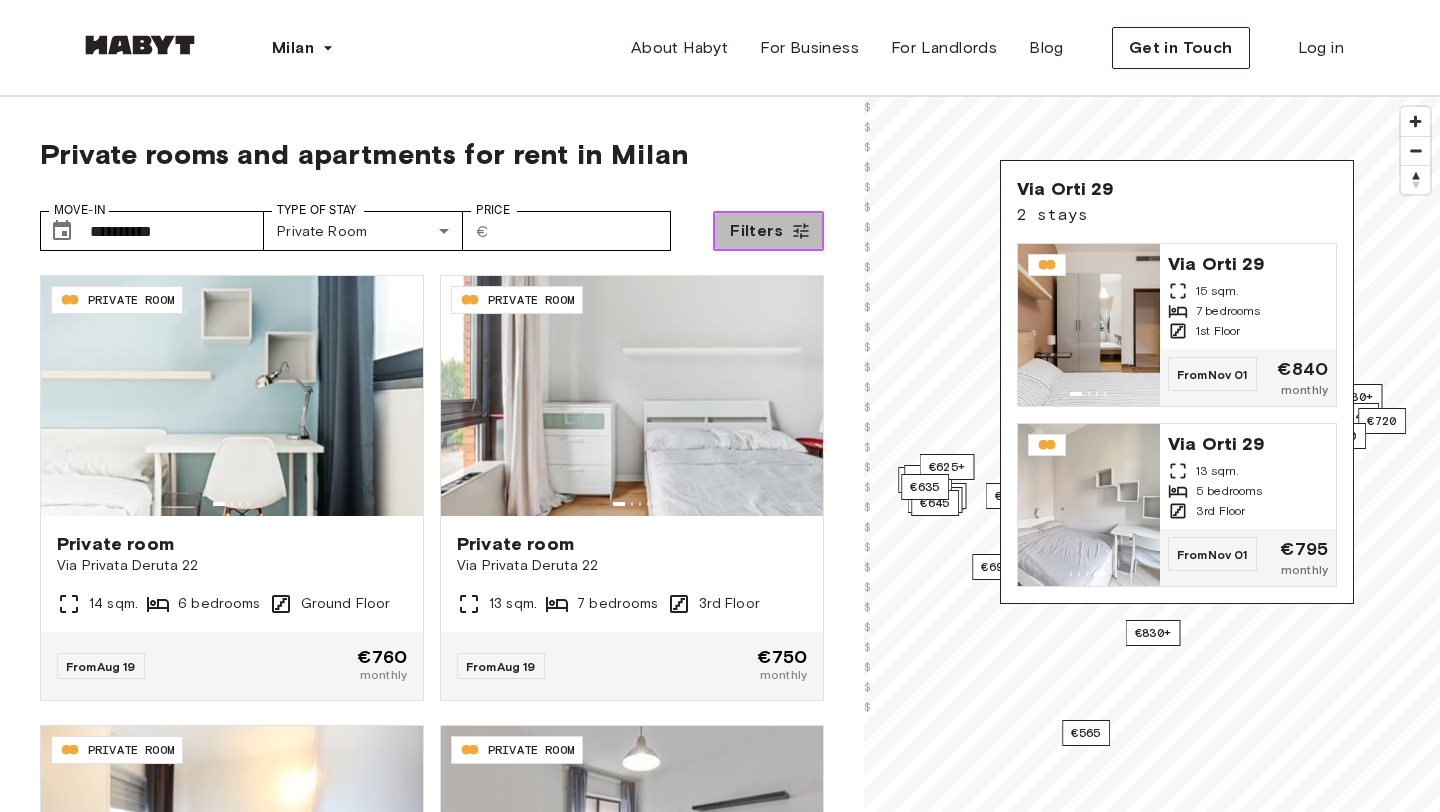 click on "Filters" at bounding box center [756, 231] 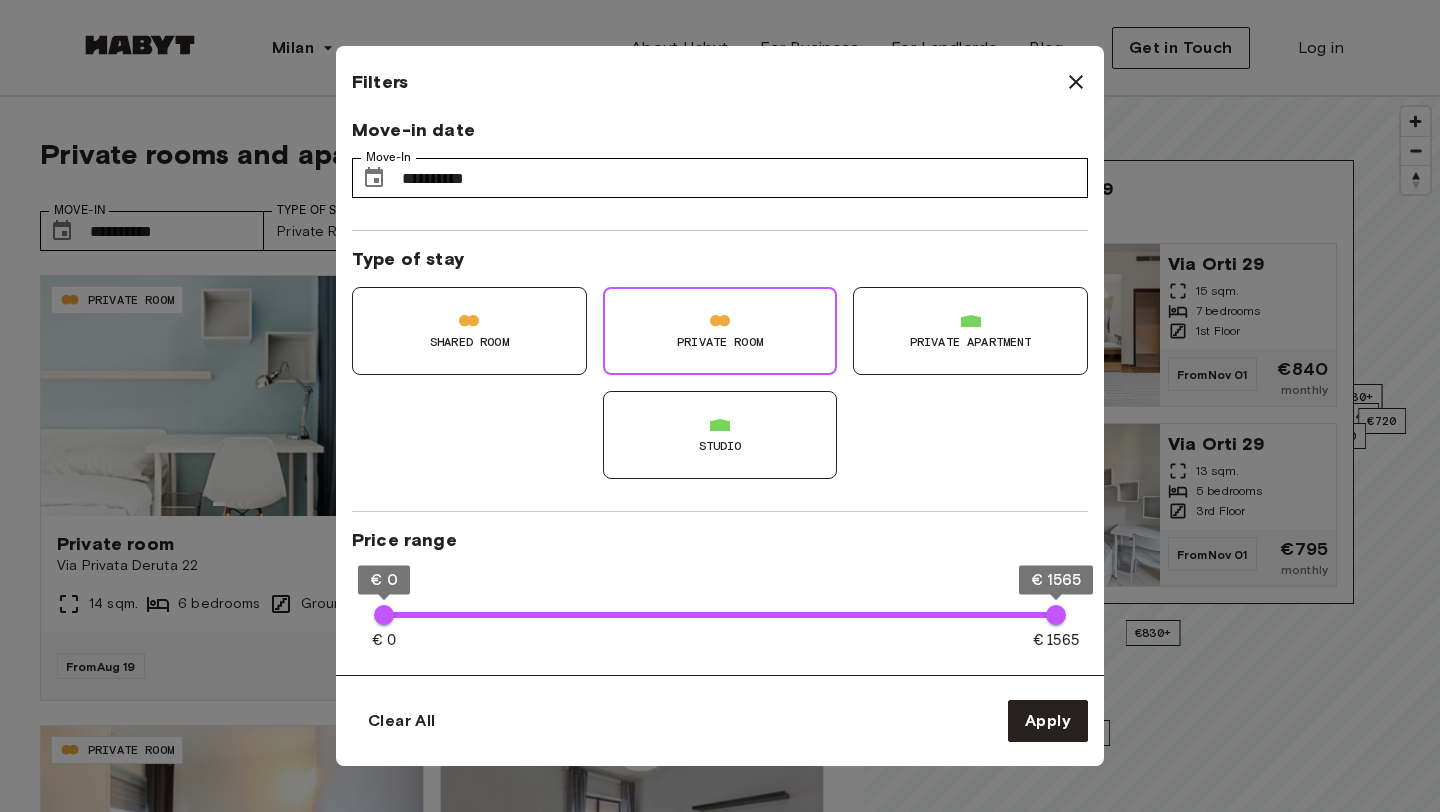 click on "Private apartment" at bounding box center [971, 342] 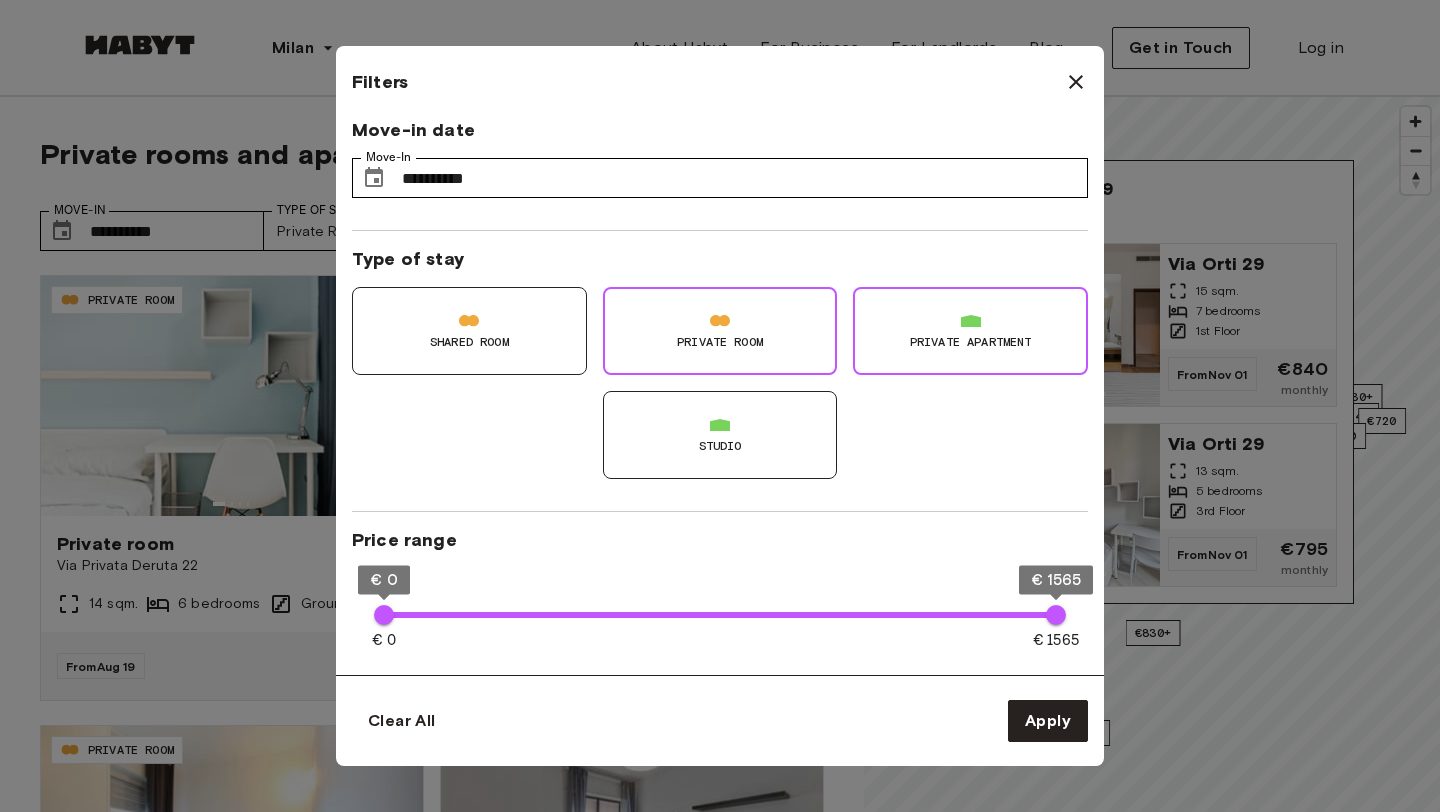 click on "Private Room" at bounding box center [720, 331] 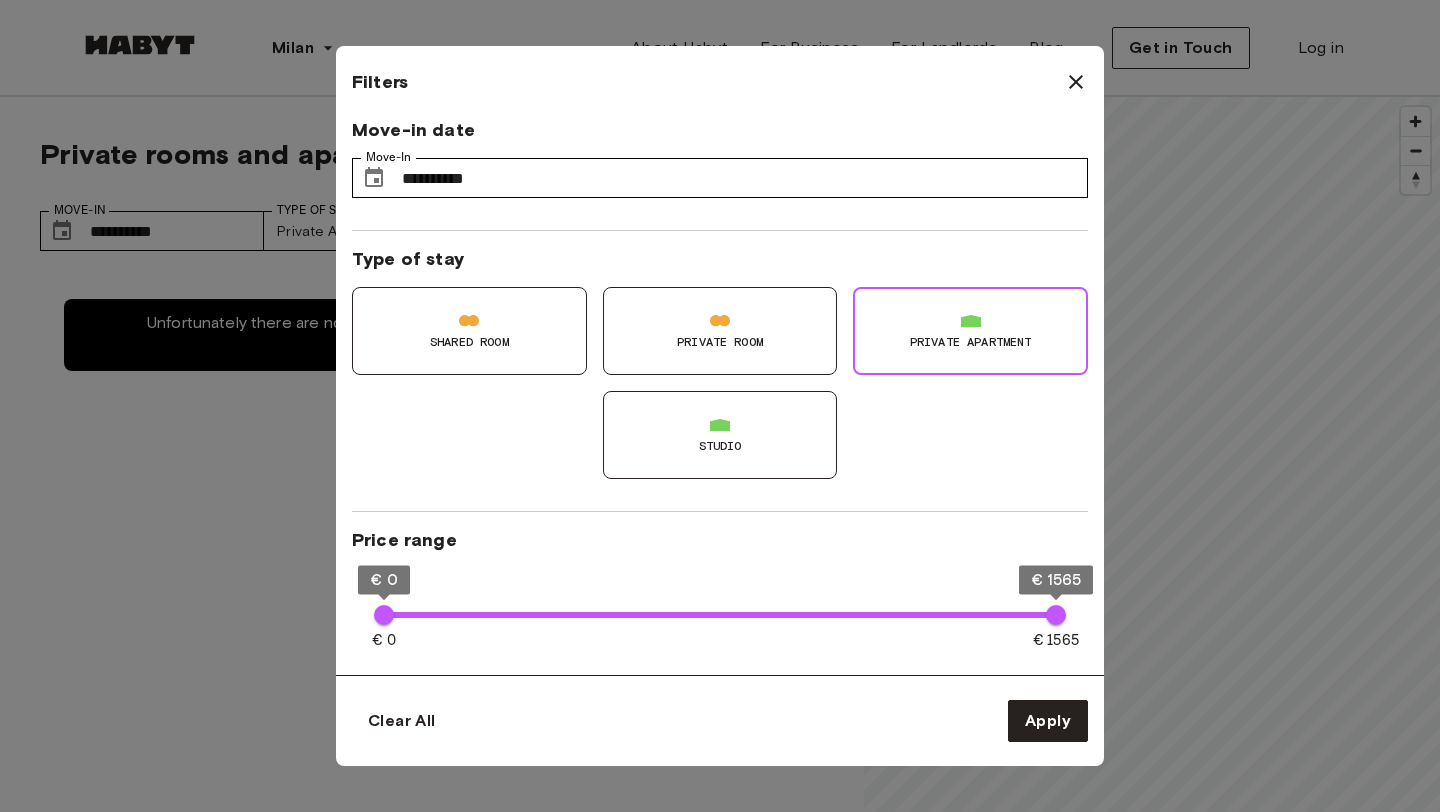click on "Private Room" at bounding box center [720, 331] 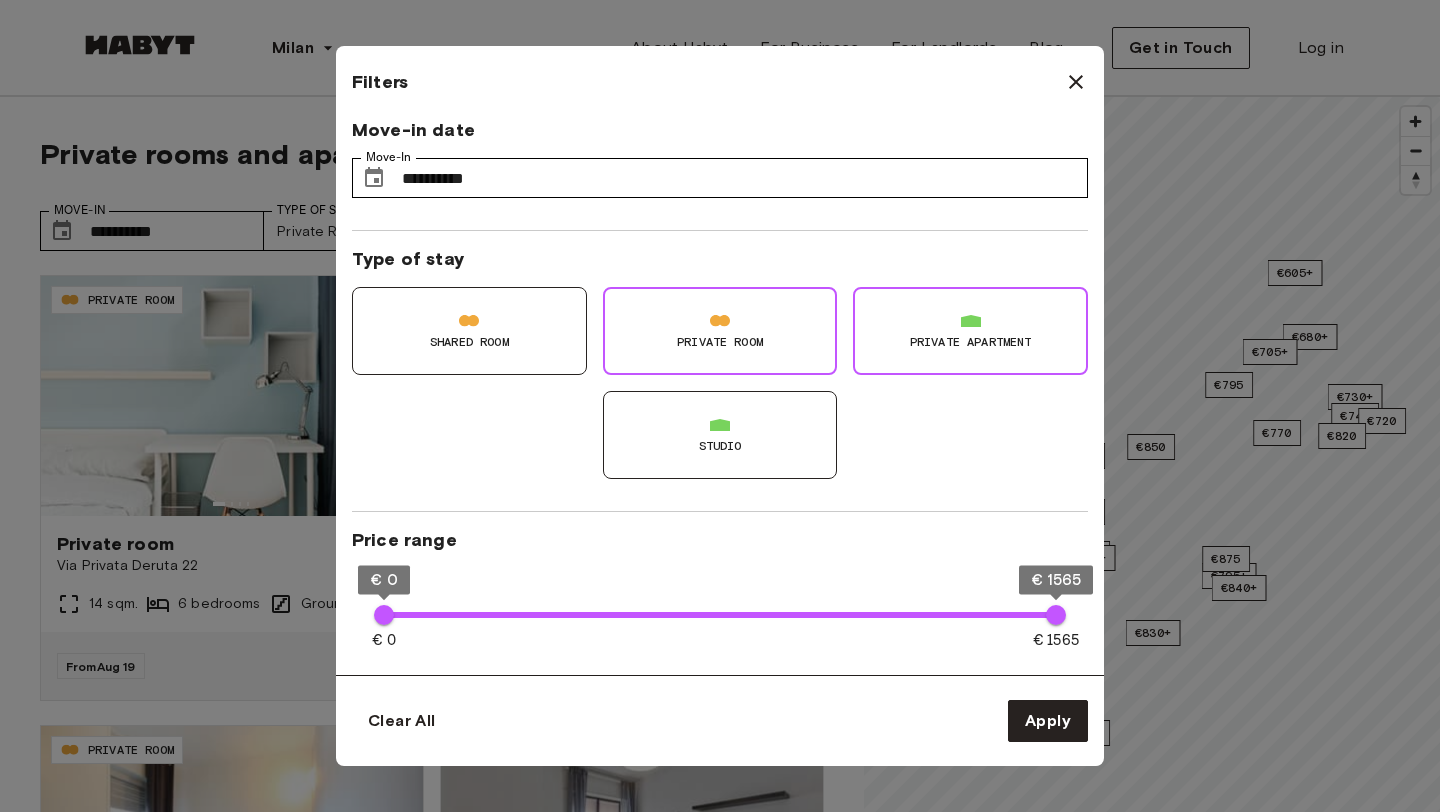 click on "Private apartment" at bounding box center [971, 342] 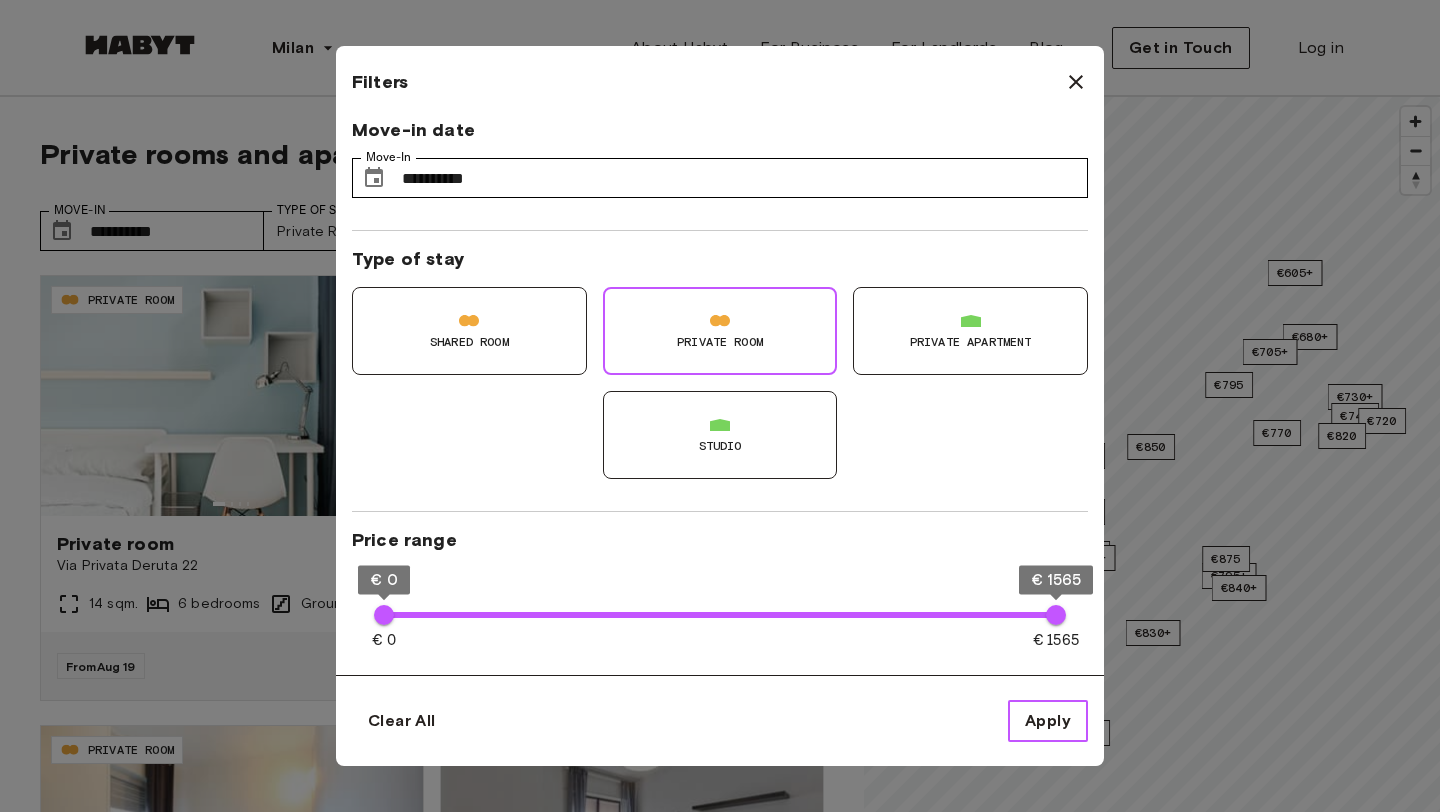 click on "Apply" at bounding box center [1048, 721] 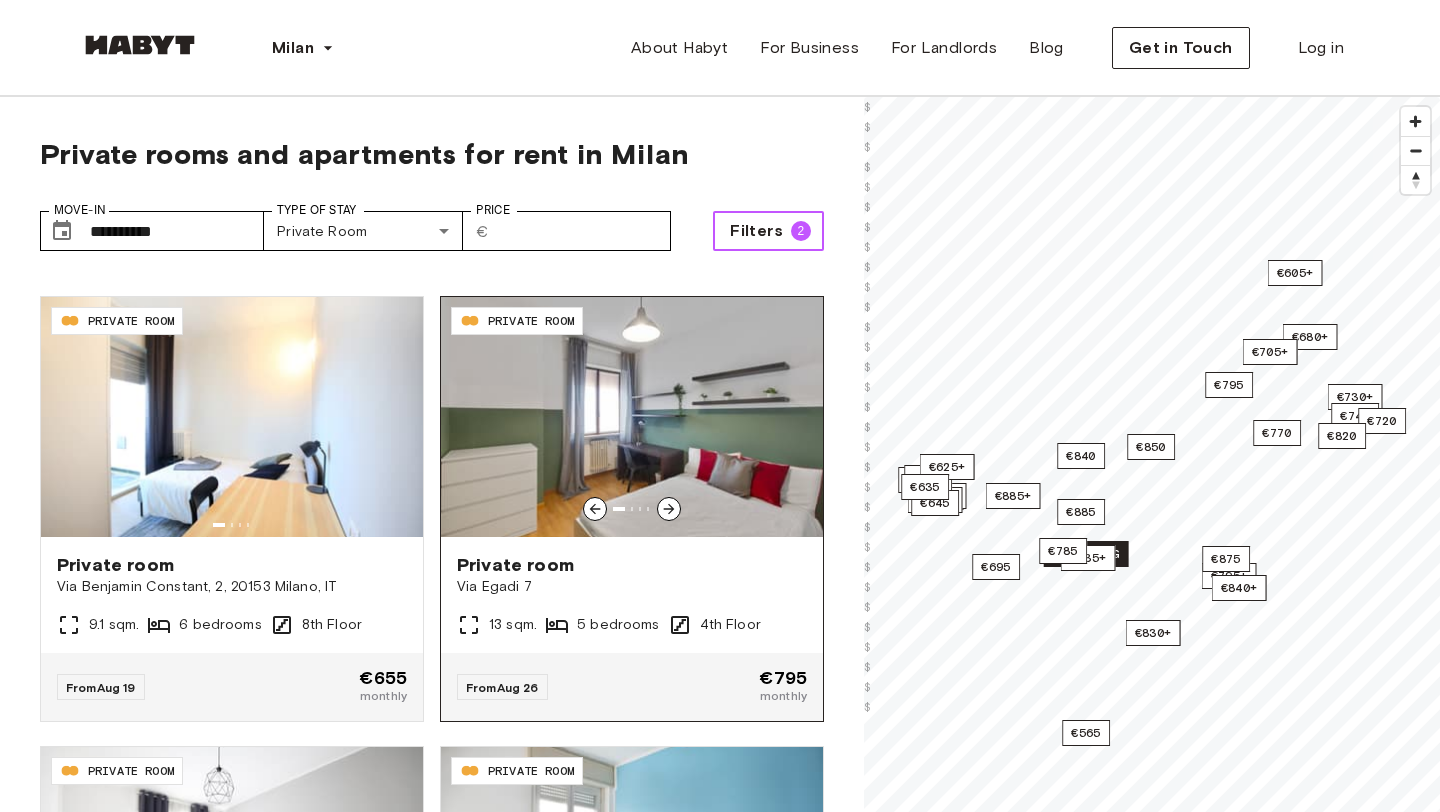 scroll, scrollTop: 502, scrollLeft: 0, axis: vertical 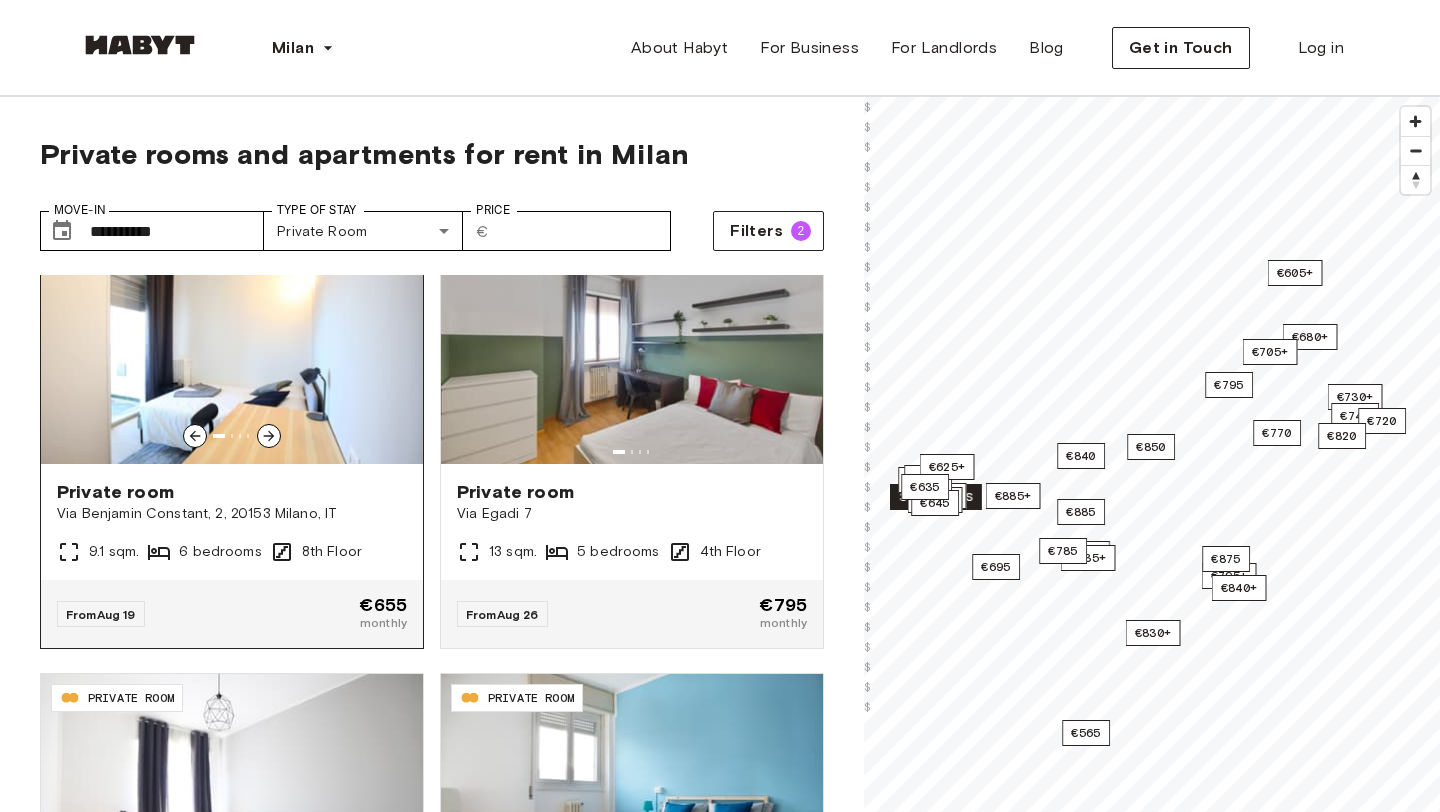 click 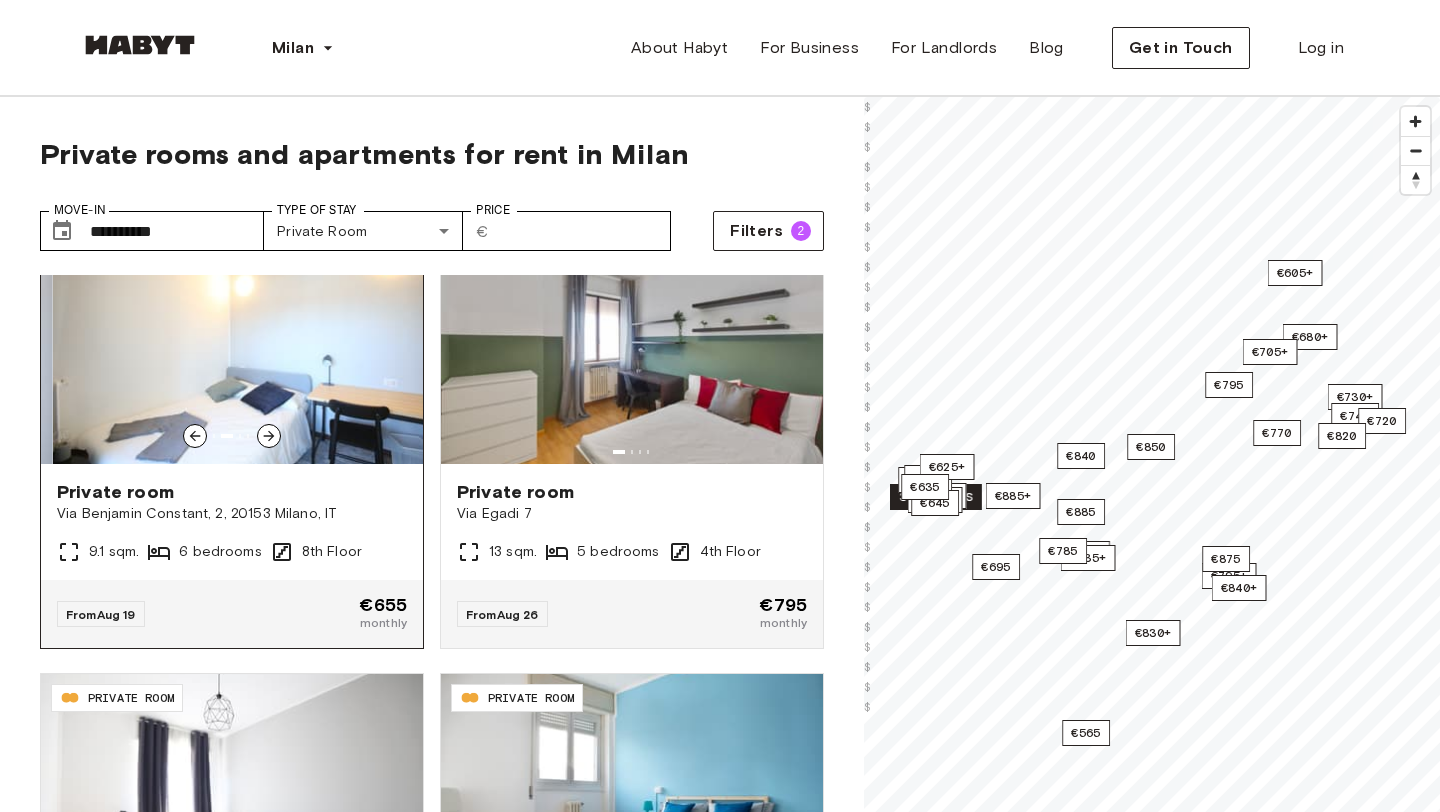 click 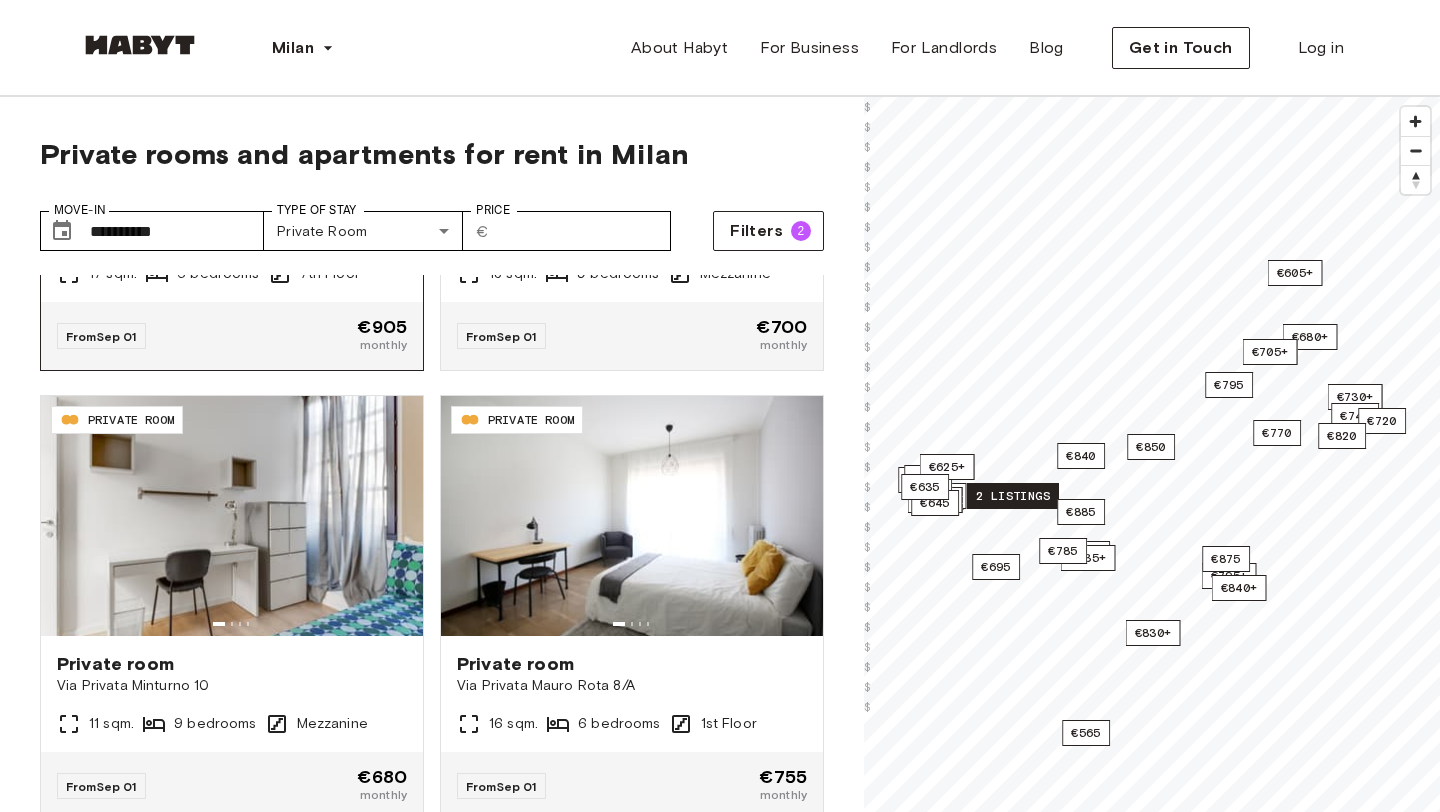 scroll, scrollTop: 2584, scrollLeft: 0, axis: vertical 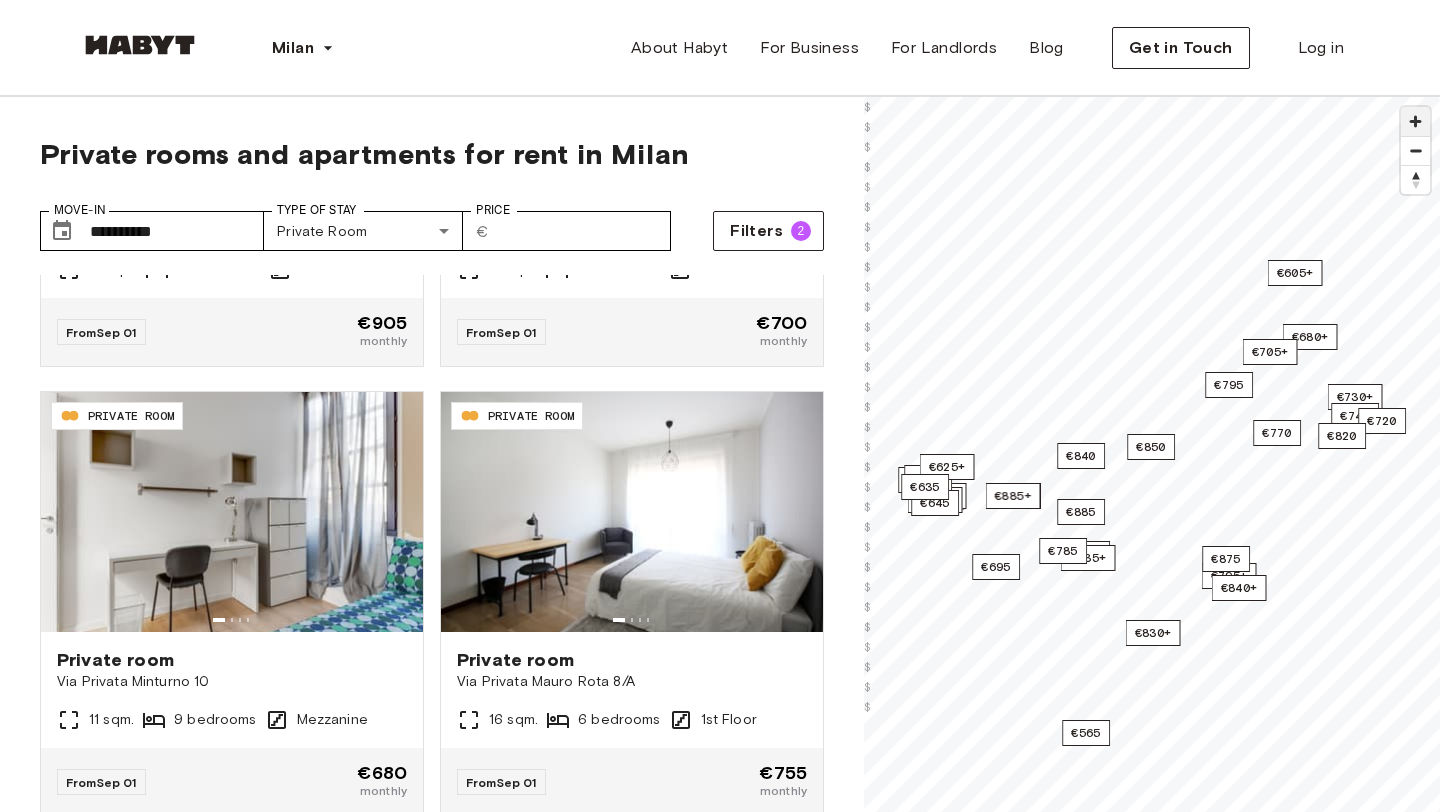 click at bounding box center (1415, 121) 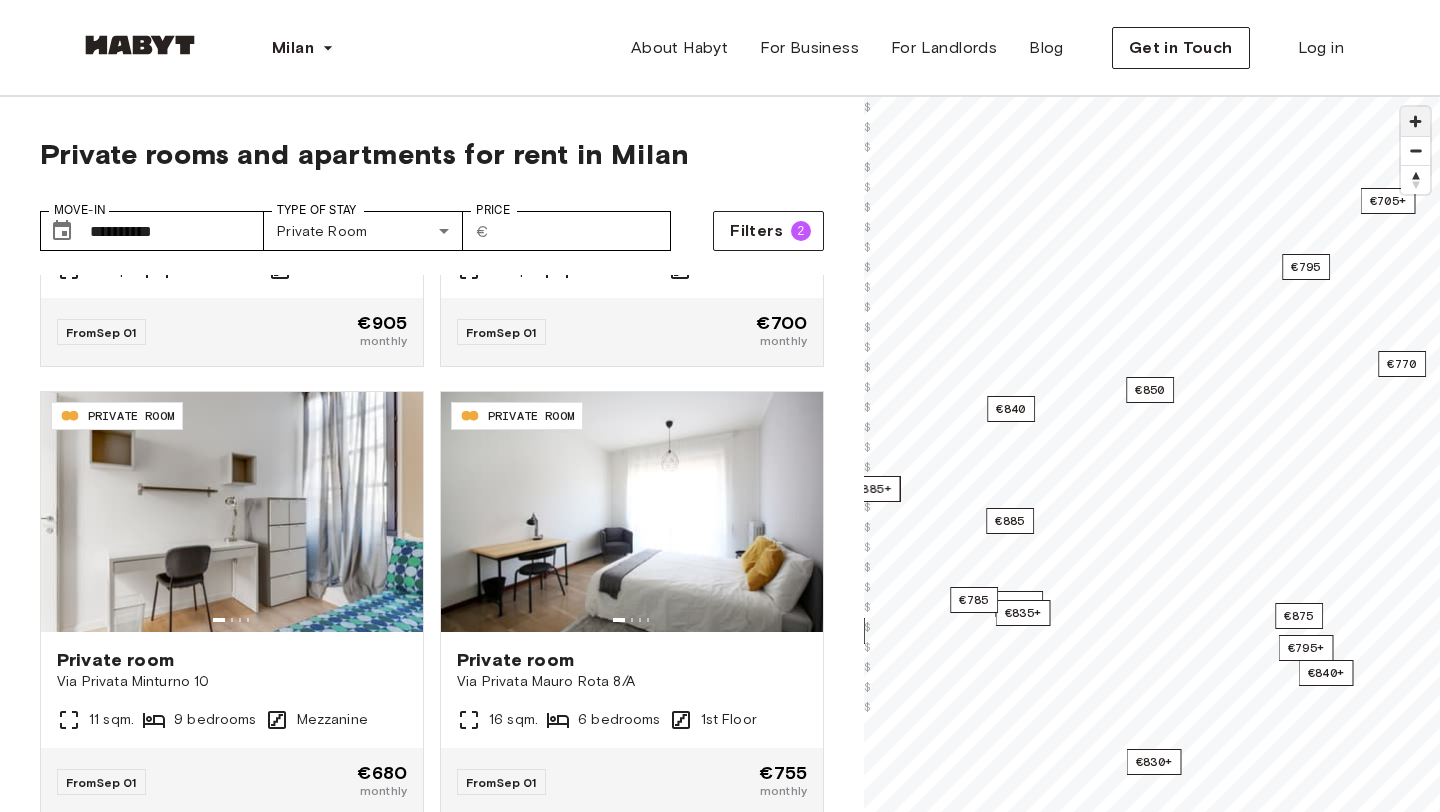 click at bounding box center [1415, 121] 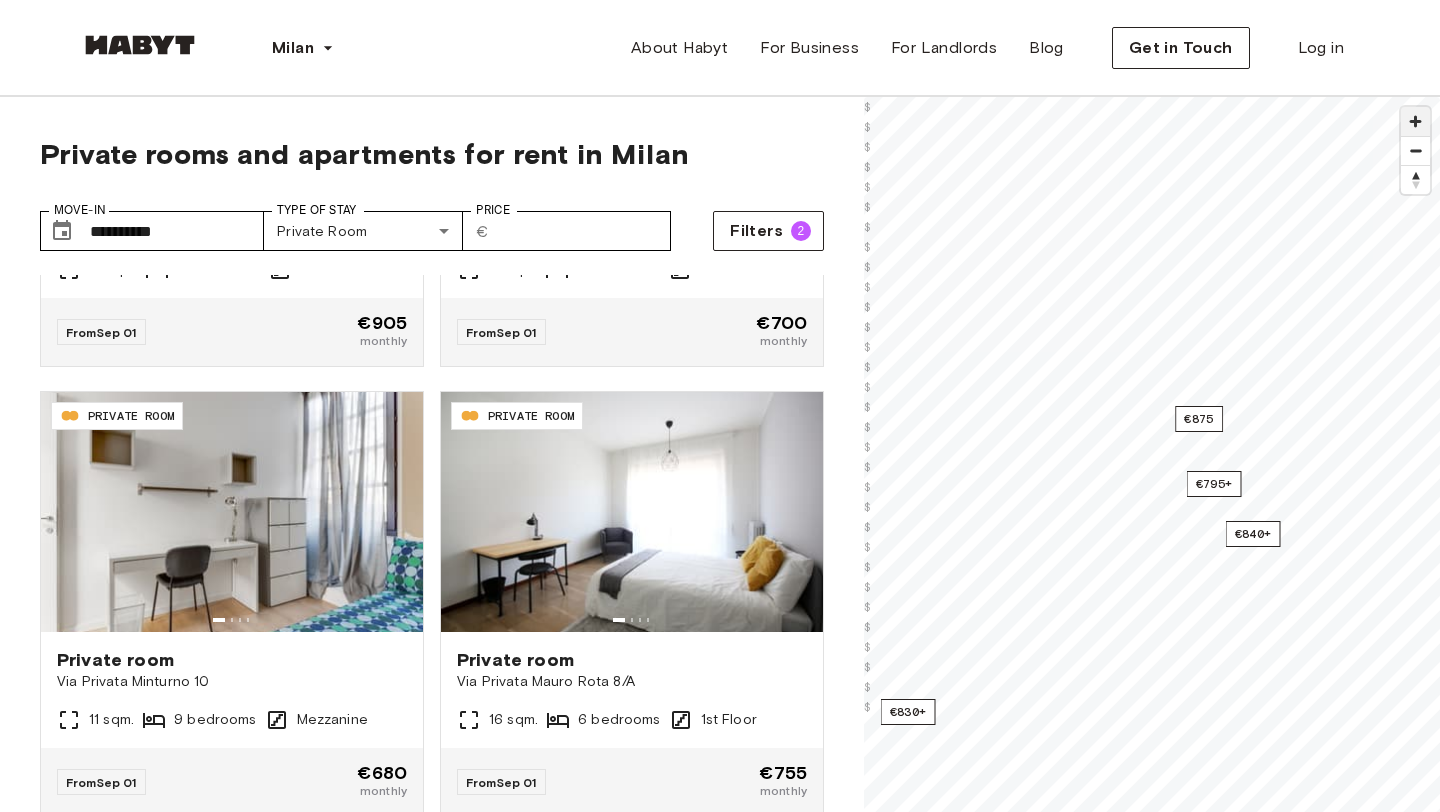 click at bounding box center [1415, 121] 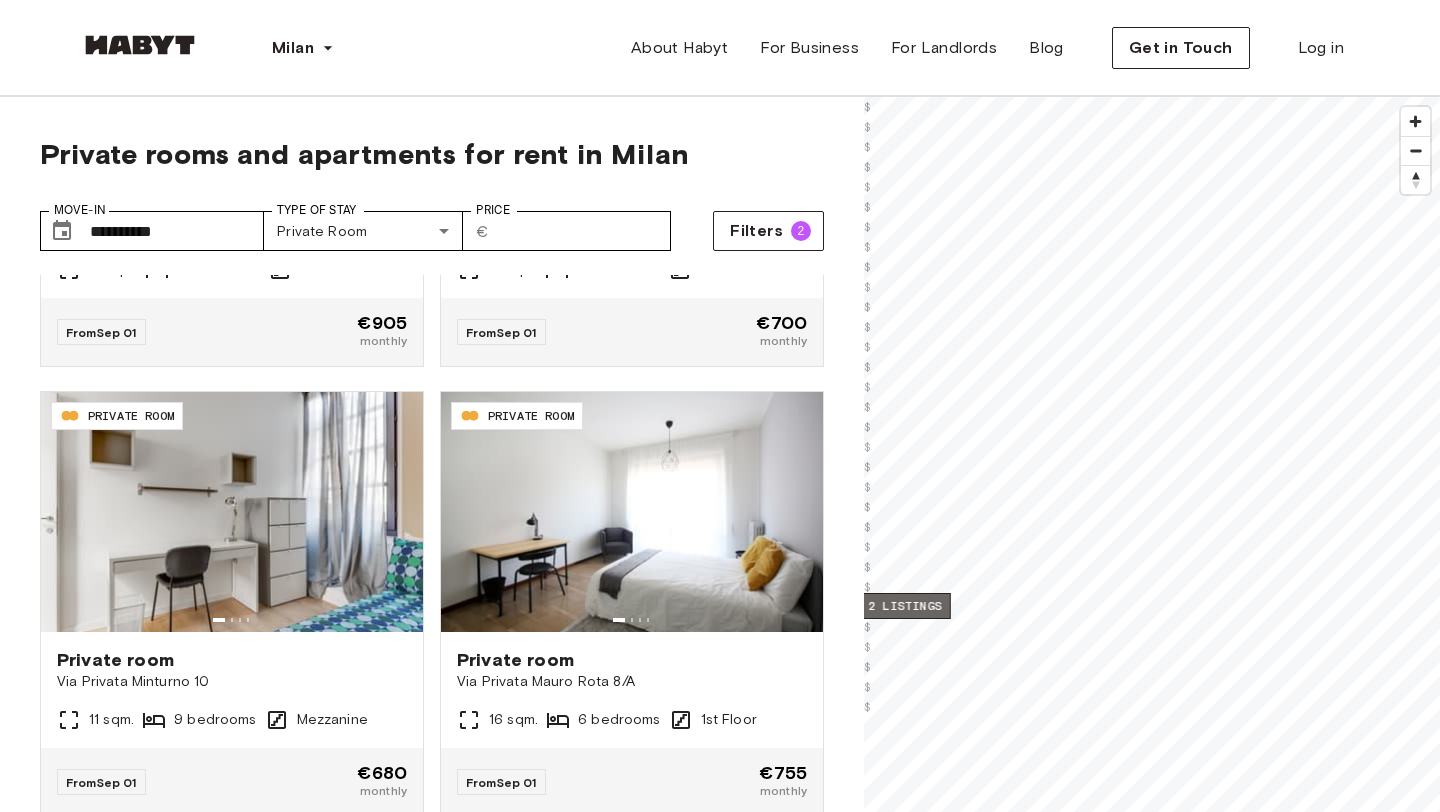 click on "2 listings" at bounding box center (905, 606) 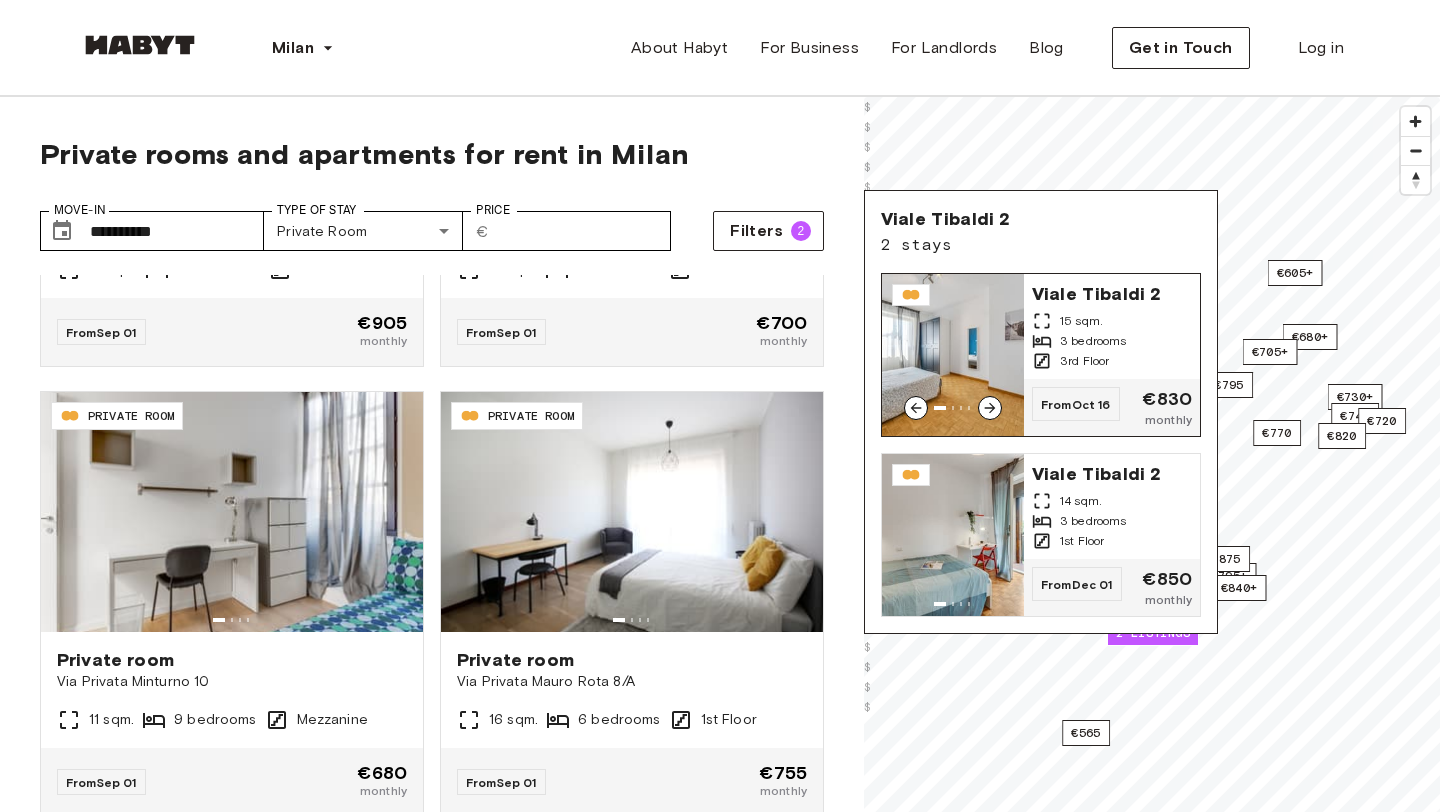 click on "15 sqm." at bounding box center [1081, 321] 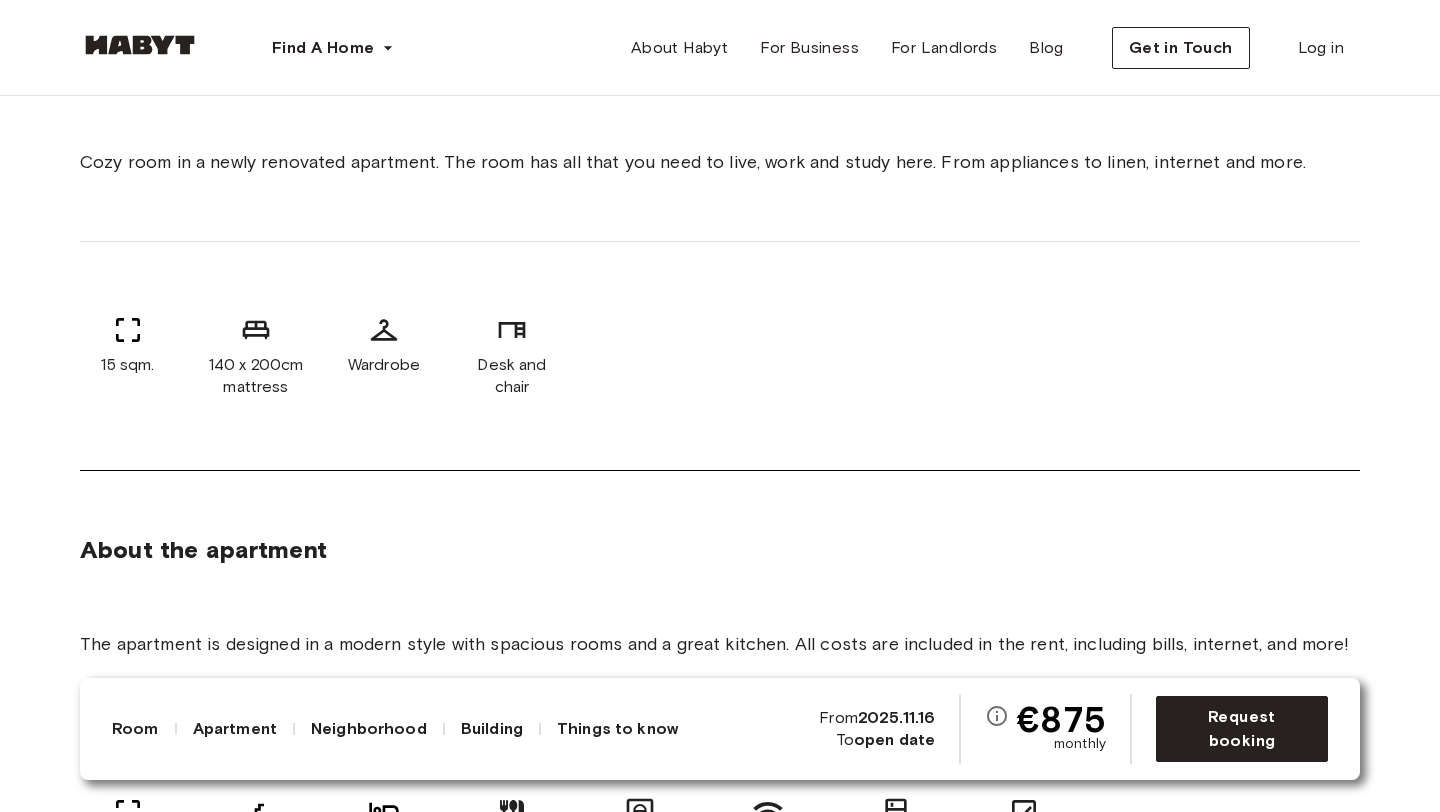 scroll, scrollTop: 769, scrollLeft: 0, axis: vertical 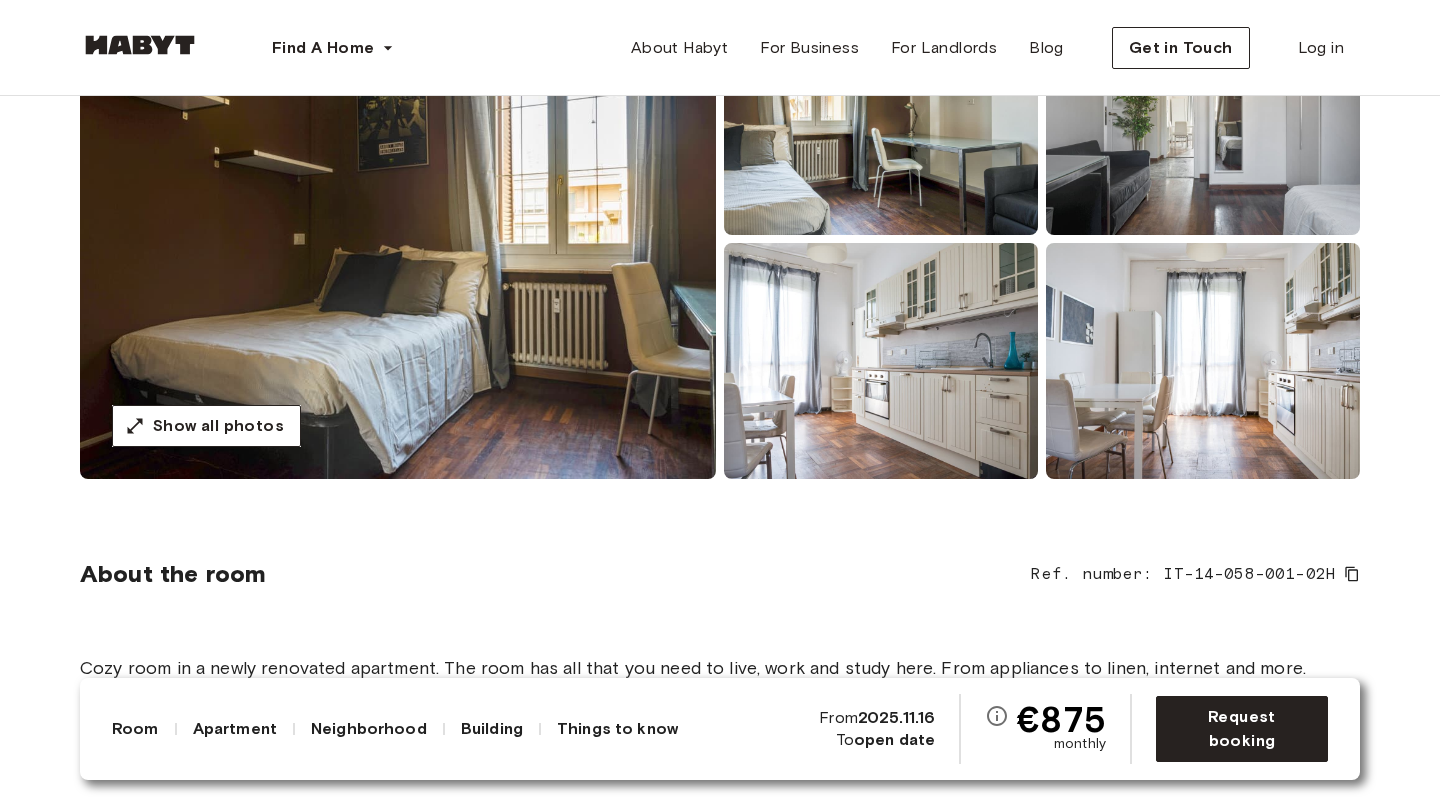 click at bounding box center [398, 239] 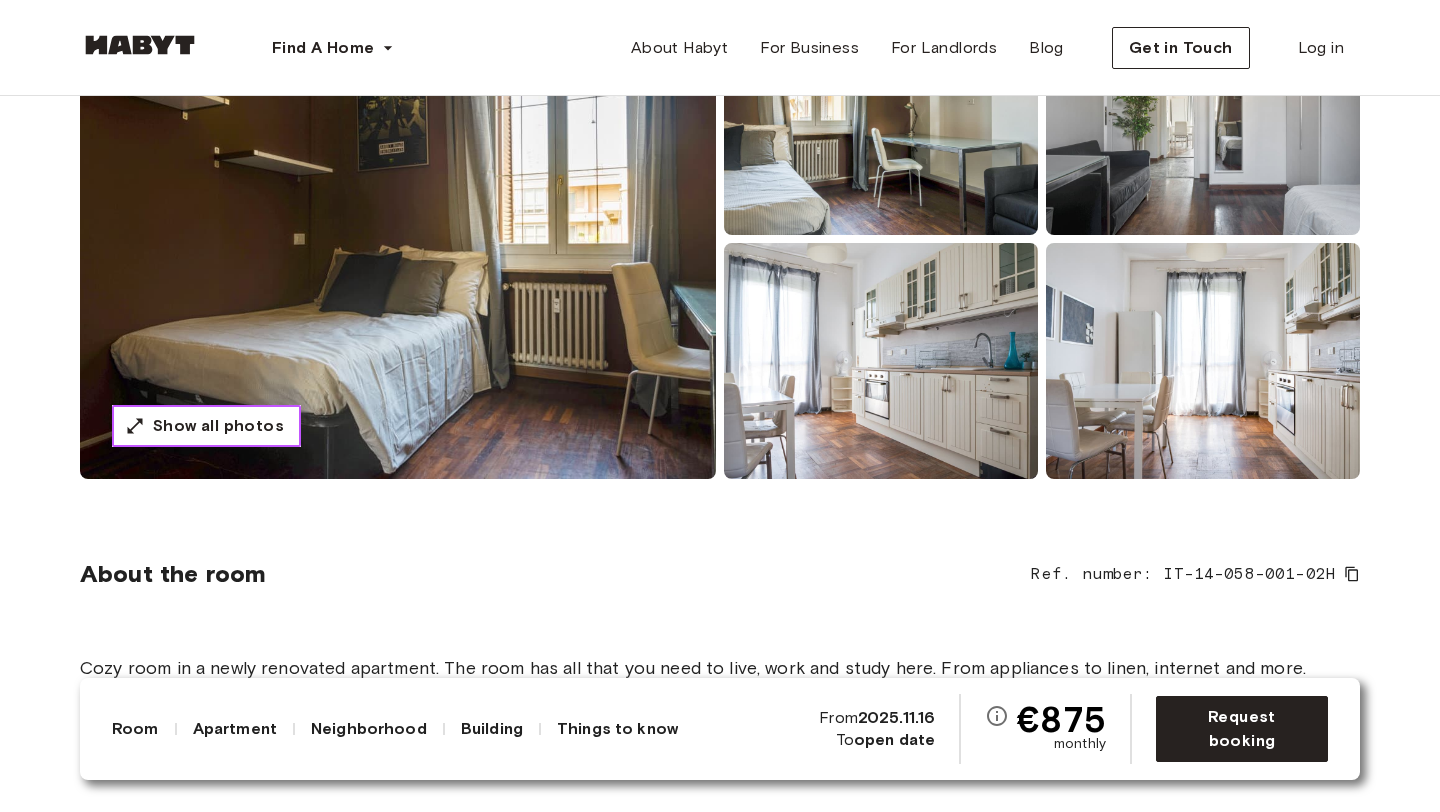 click on "Show all photos" at bounding box center [218, 426] 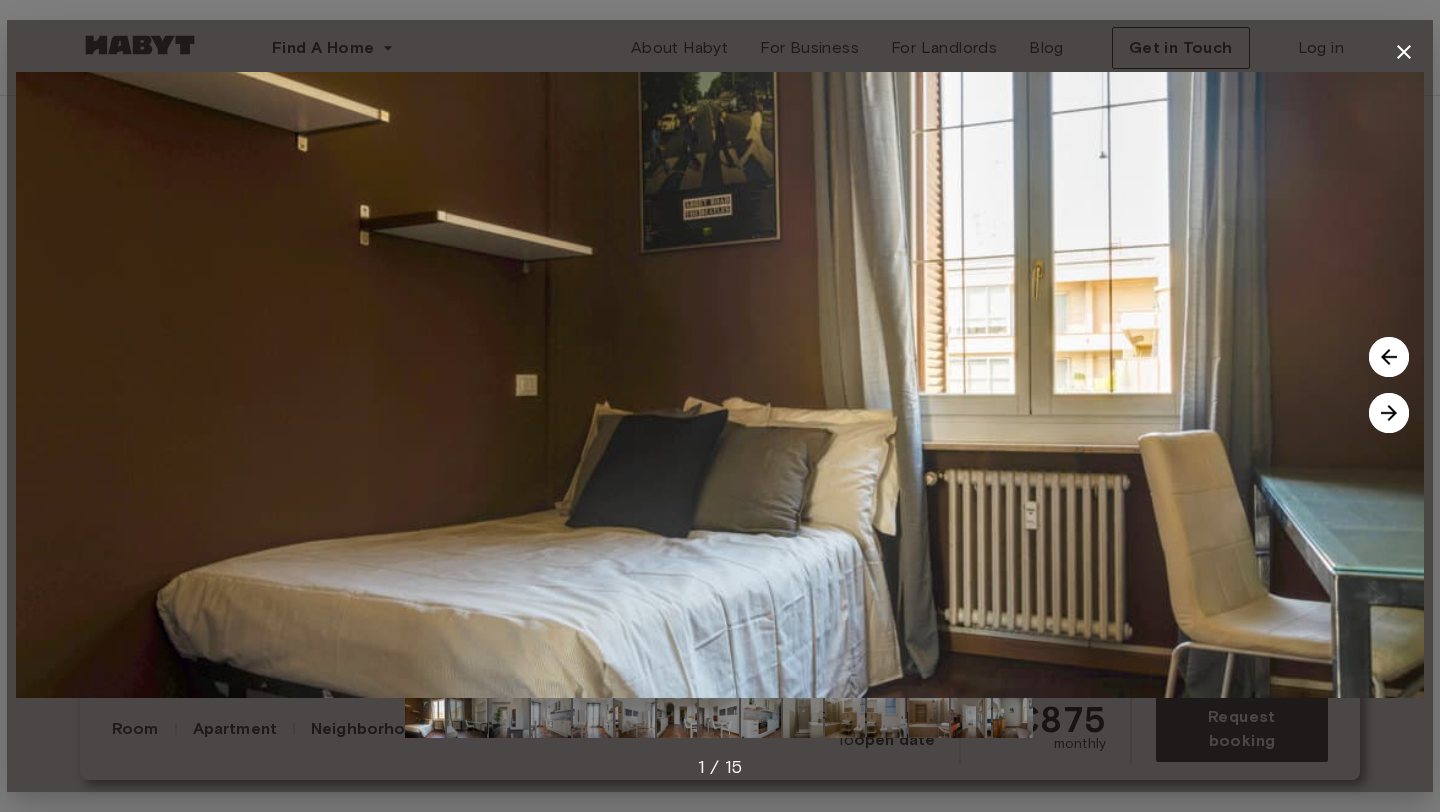 click at bounding box center (1389, 413) 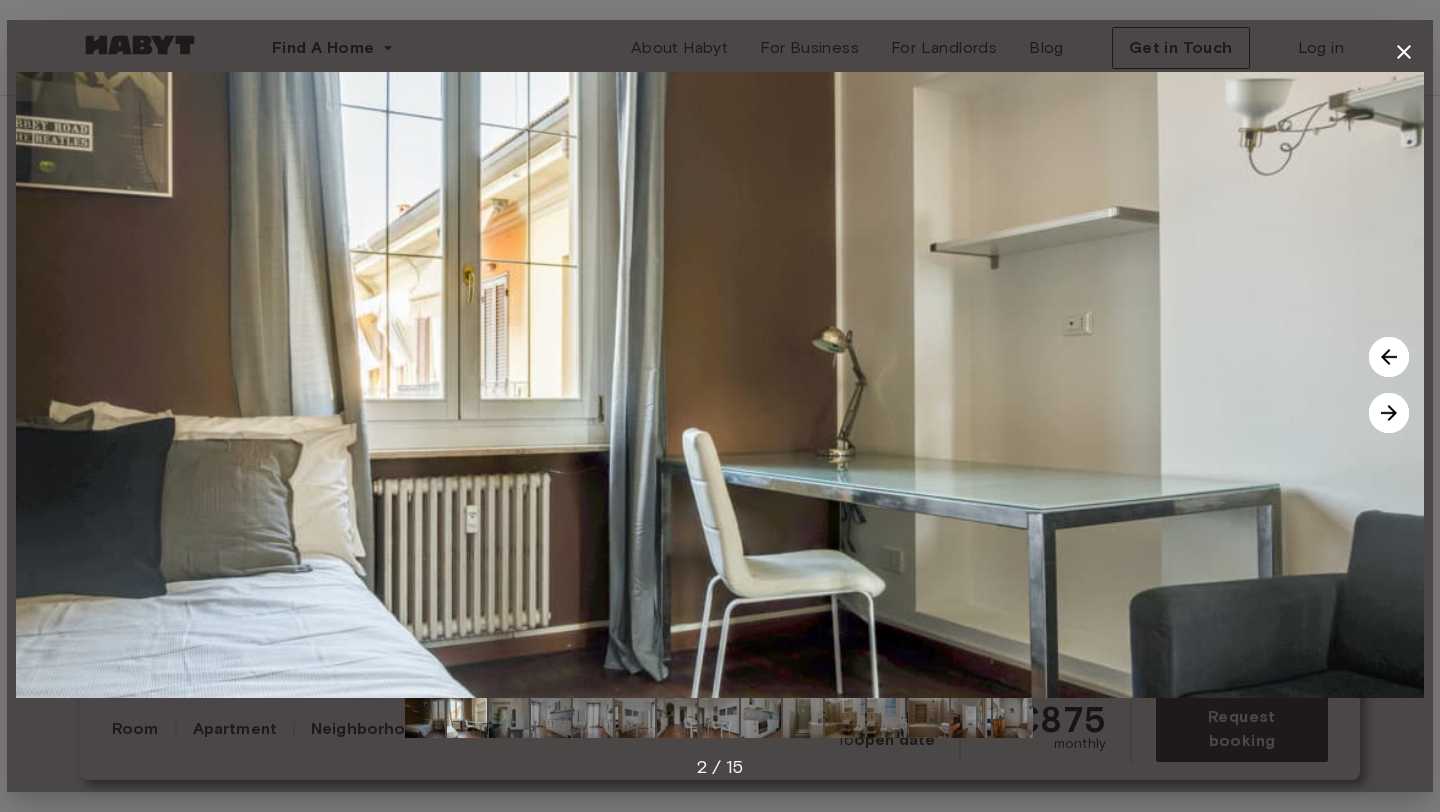 click at bounding box center [1389, 413] 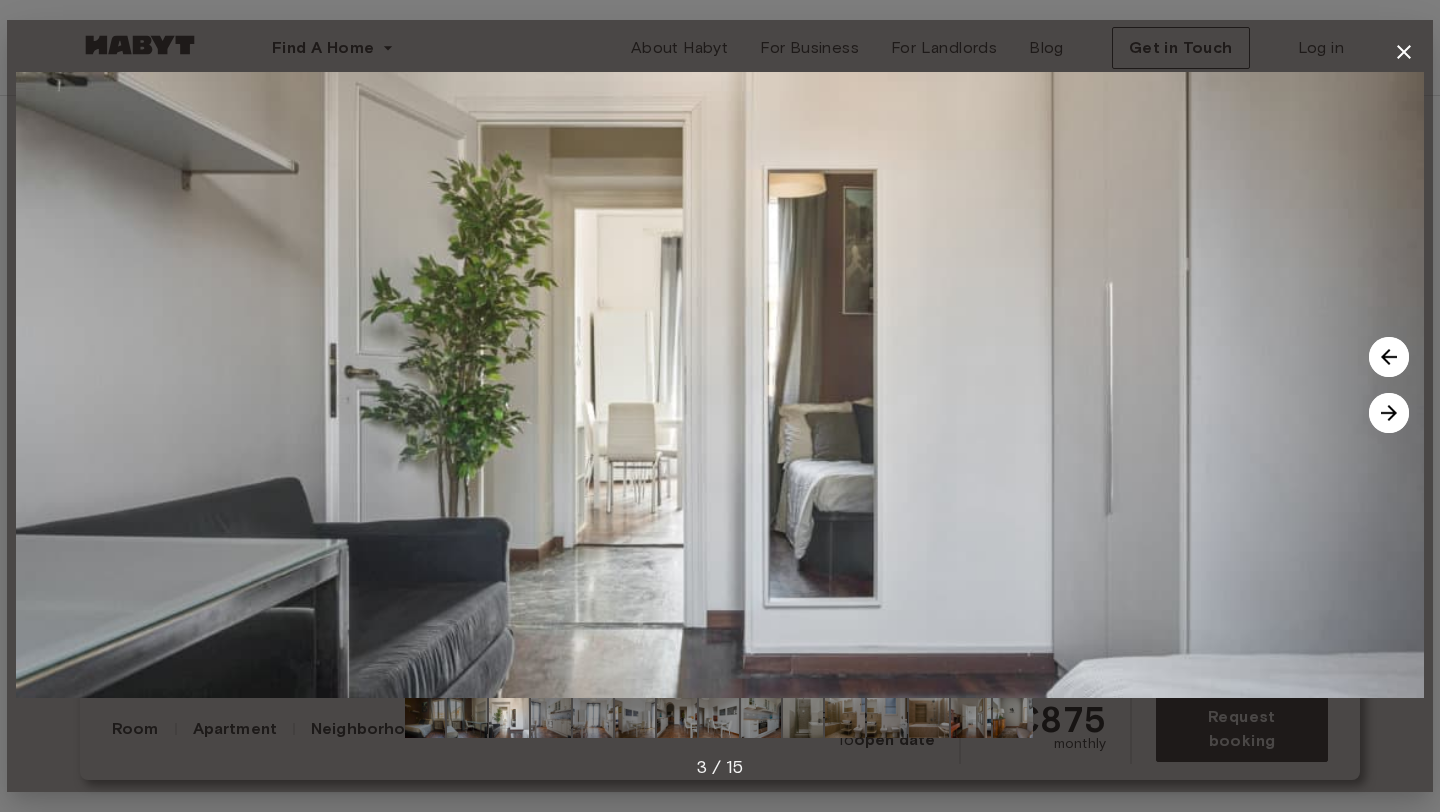 click at bounding box center [1389, 413] 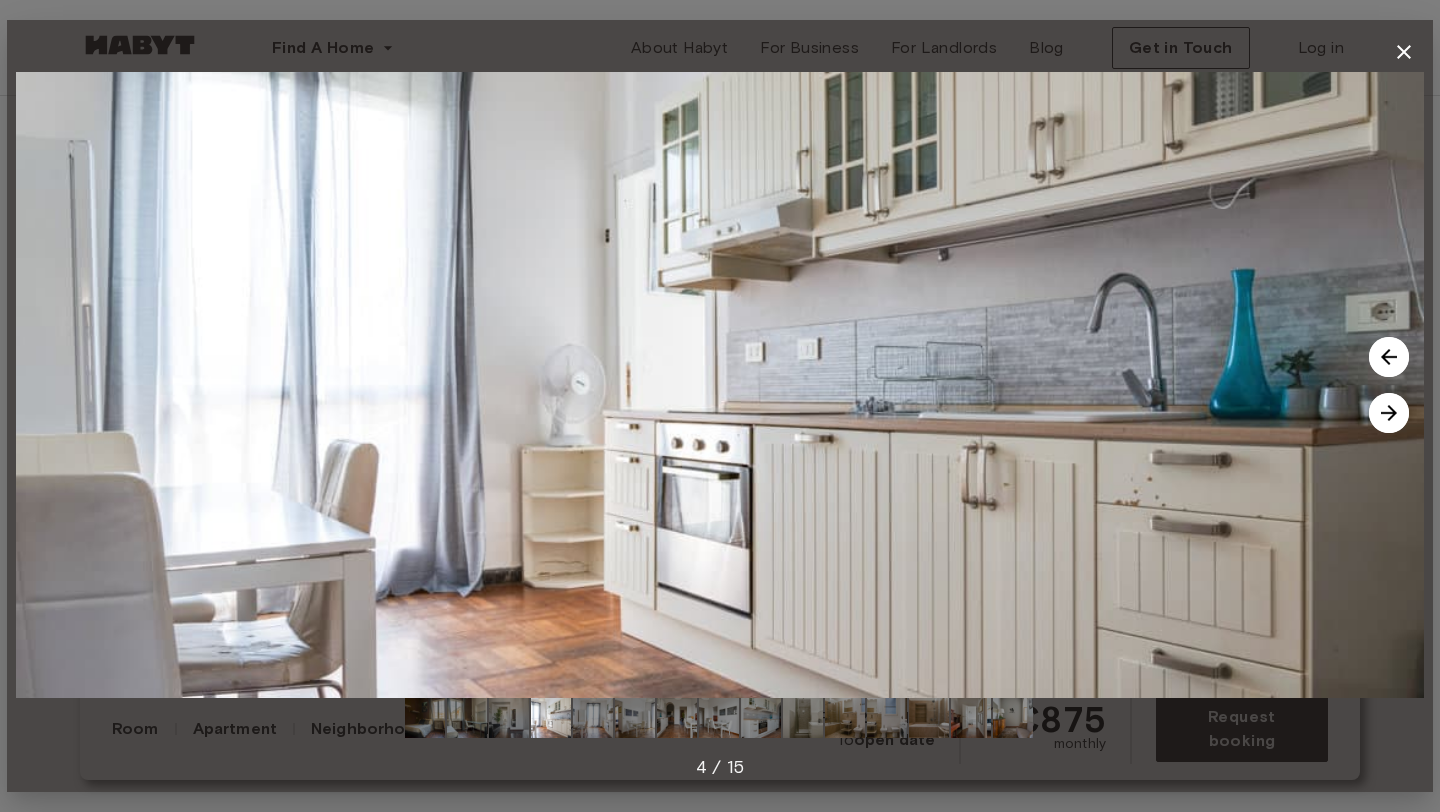 click at bounding box center (1389, 413) 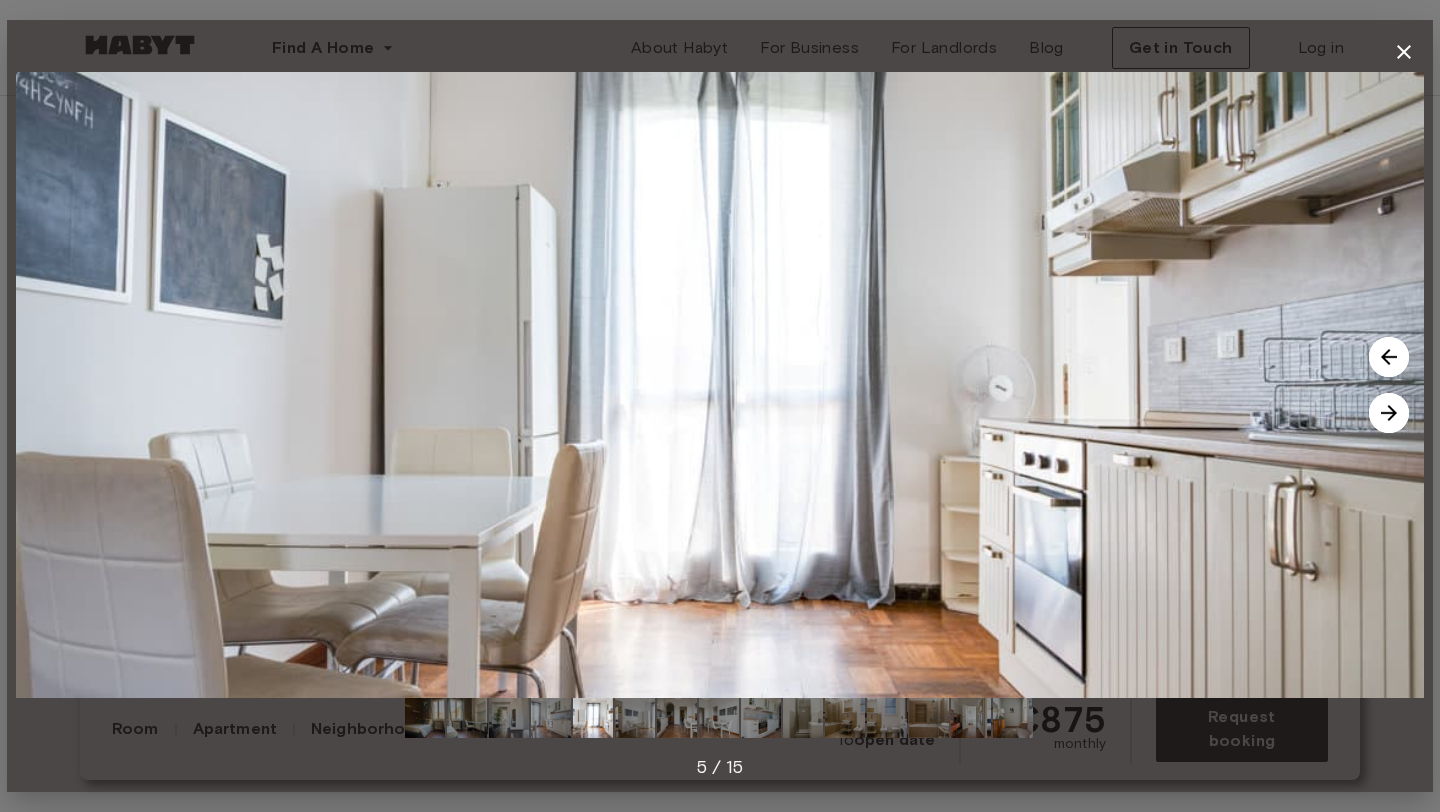 click at bounding box center [1389, 413] 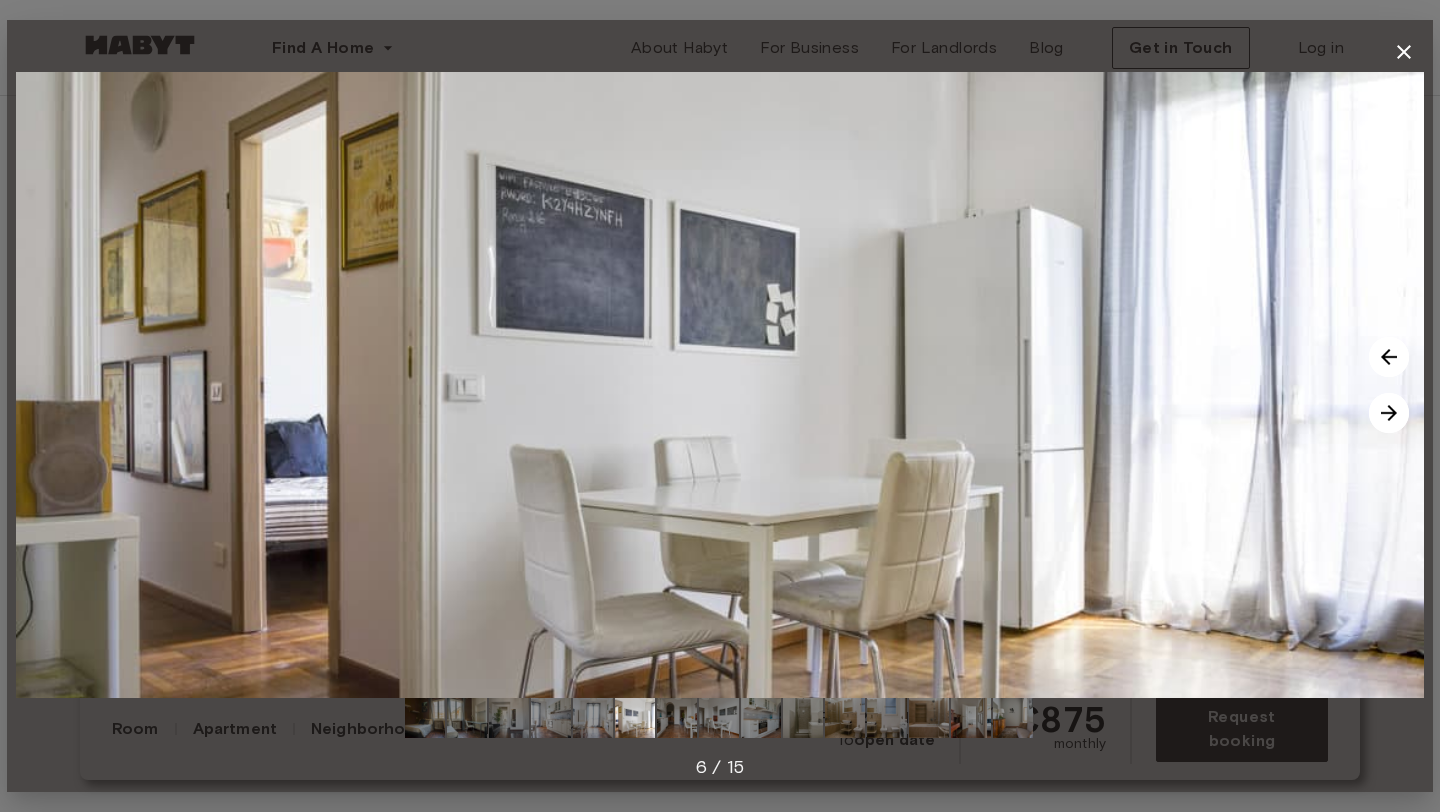 click at bounding box center (1389, 413) 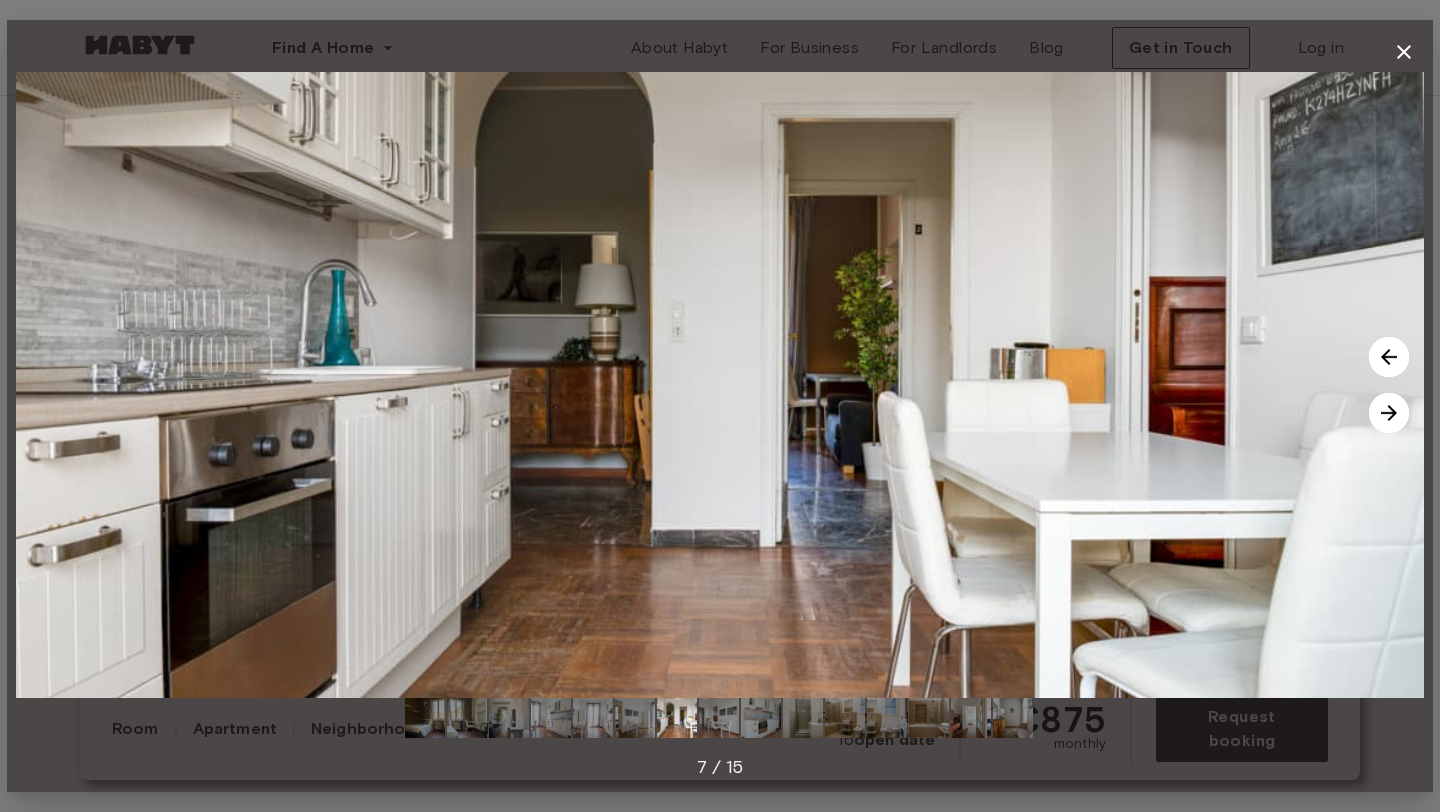click at bounding box center [1389, 413] 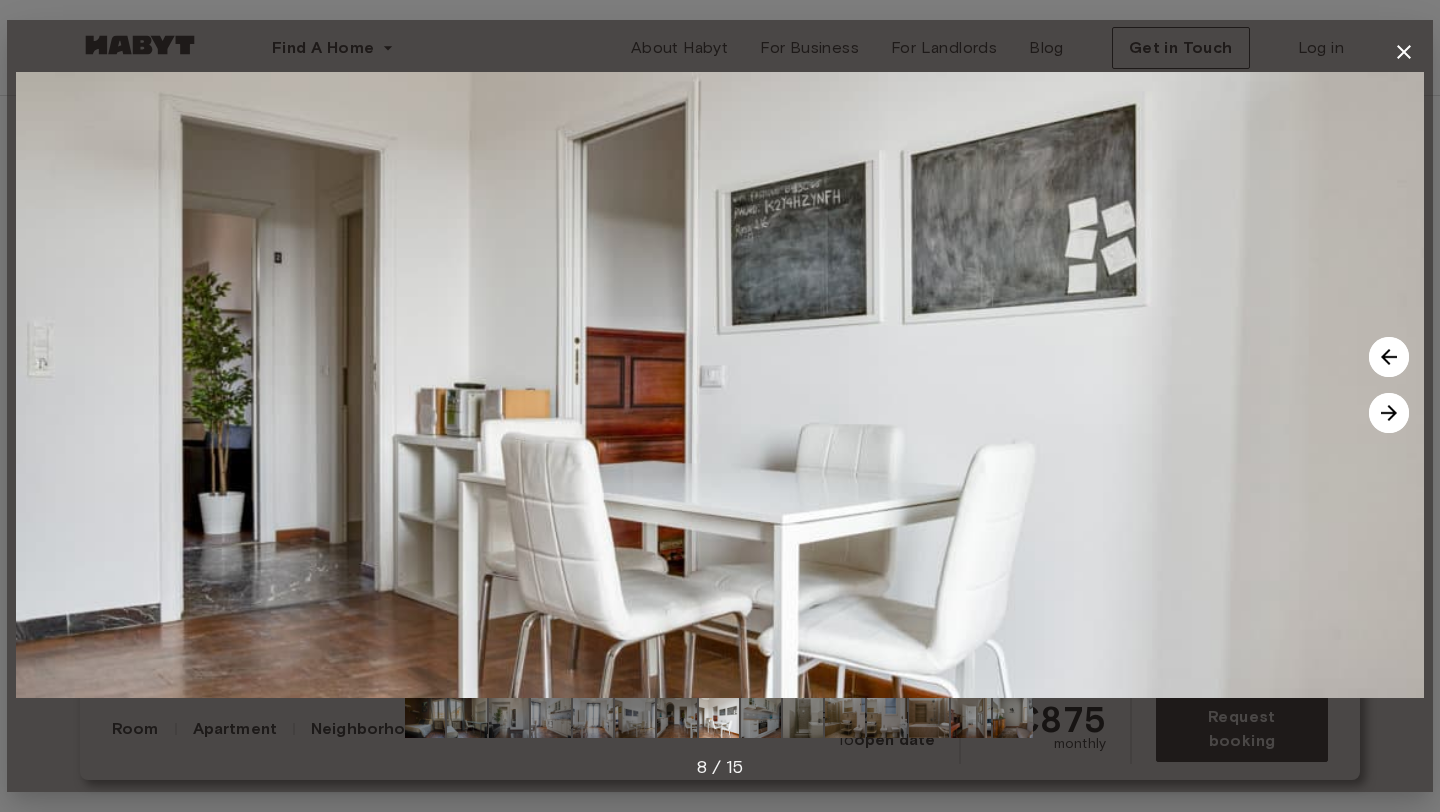 click at bounding box center [1389, 413] 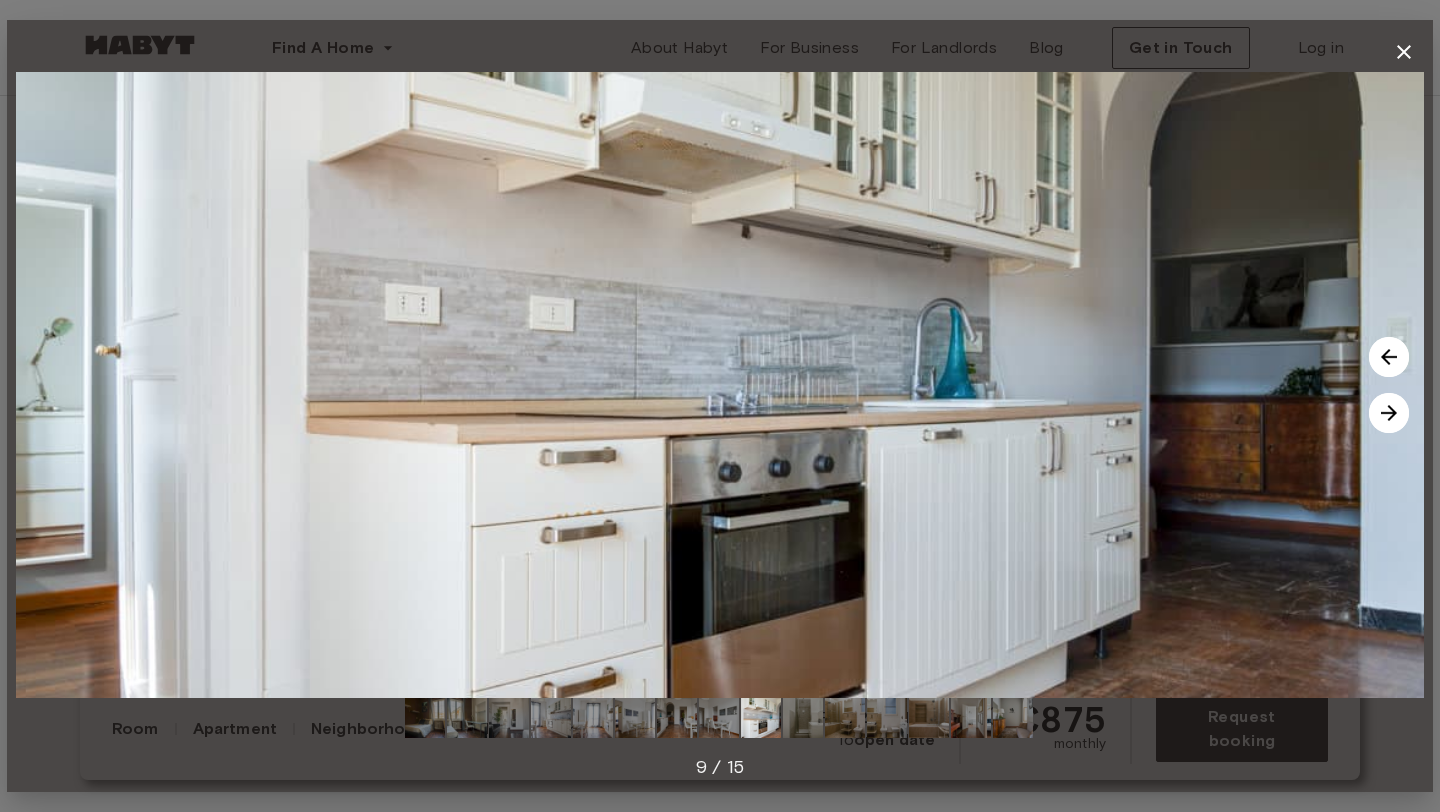 click at bounding box center (1389, 413) 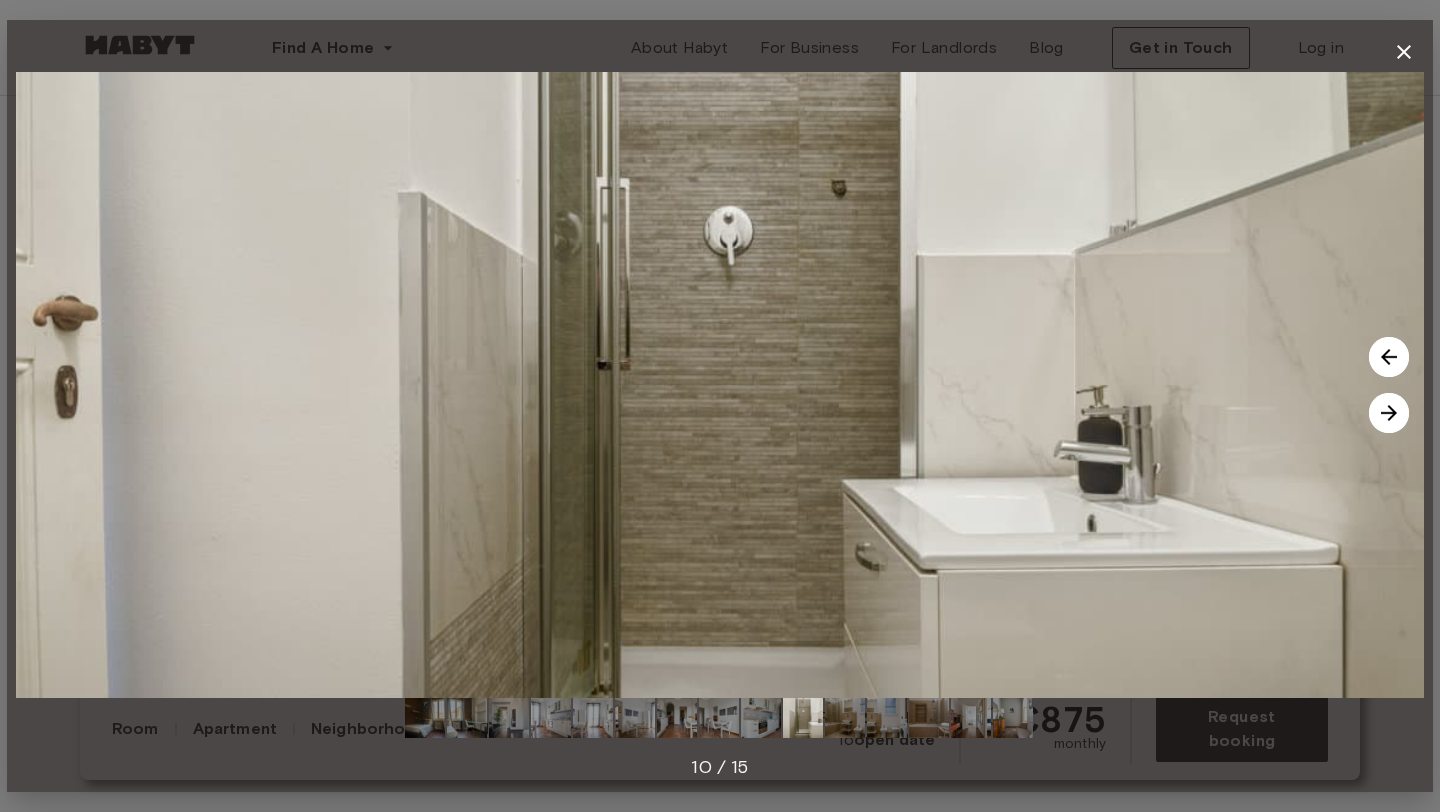 click at bounding box center (1389, 413) 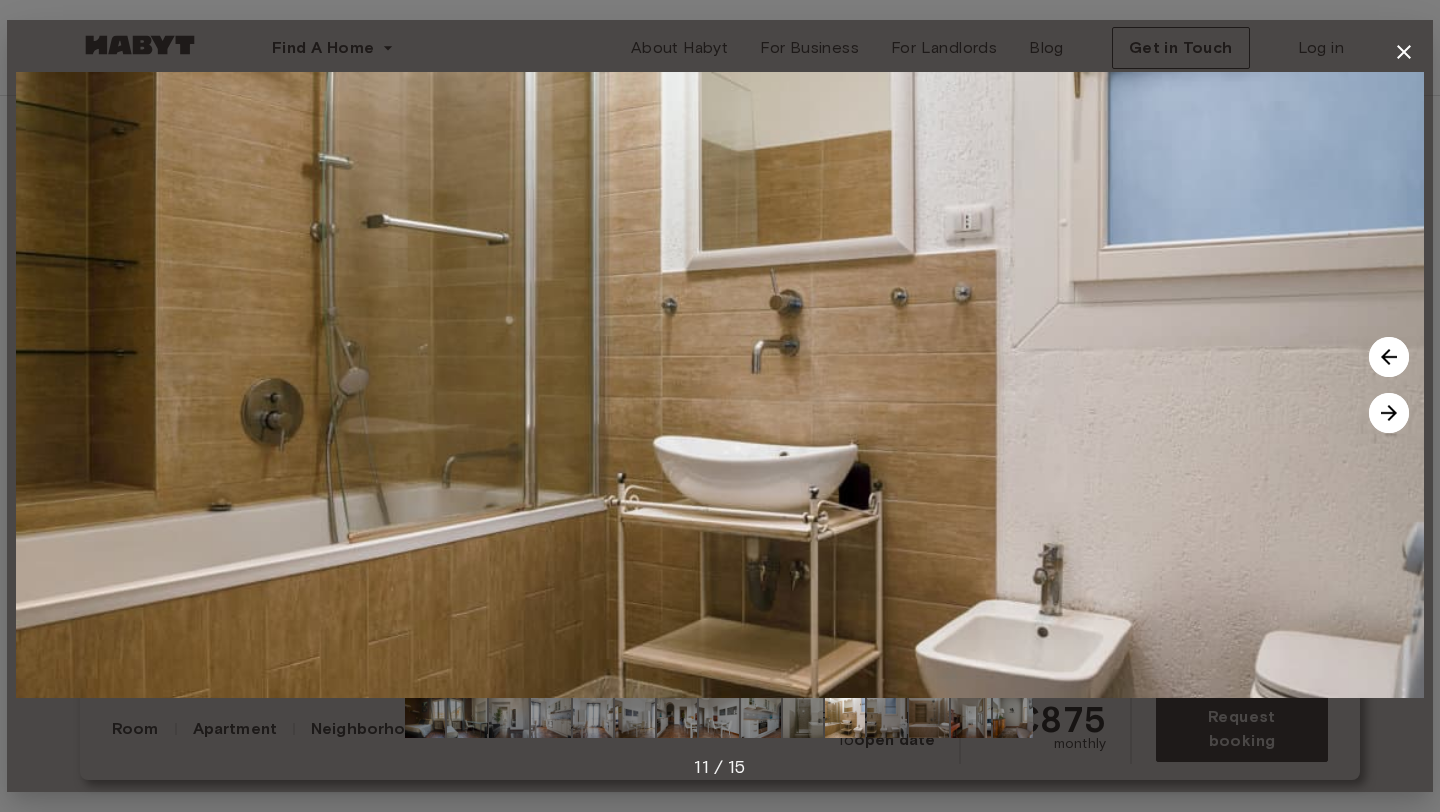 click at bounding box center (1389, 413) 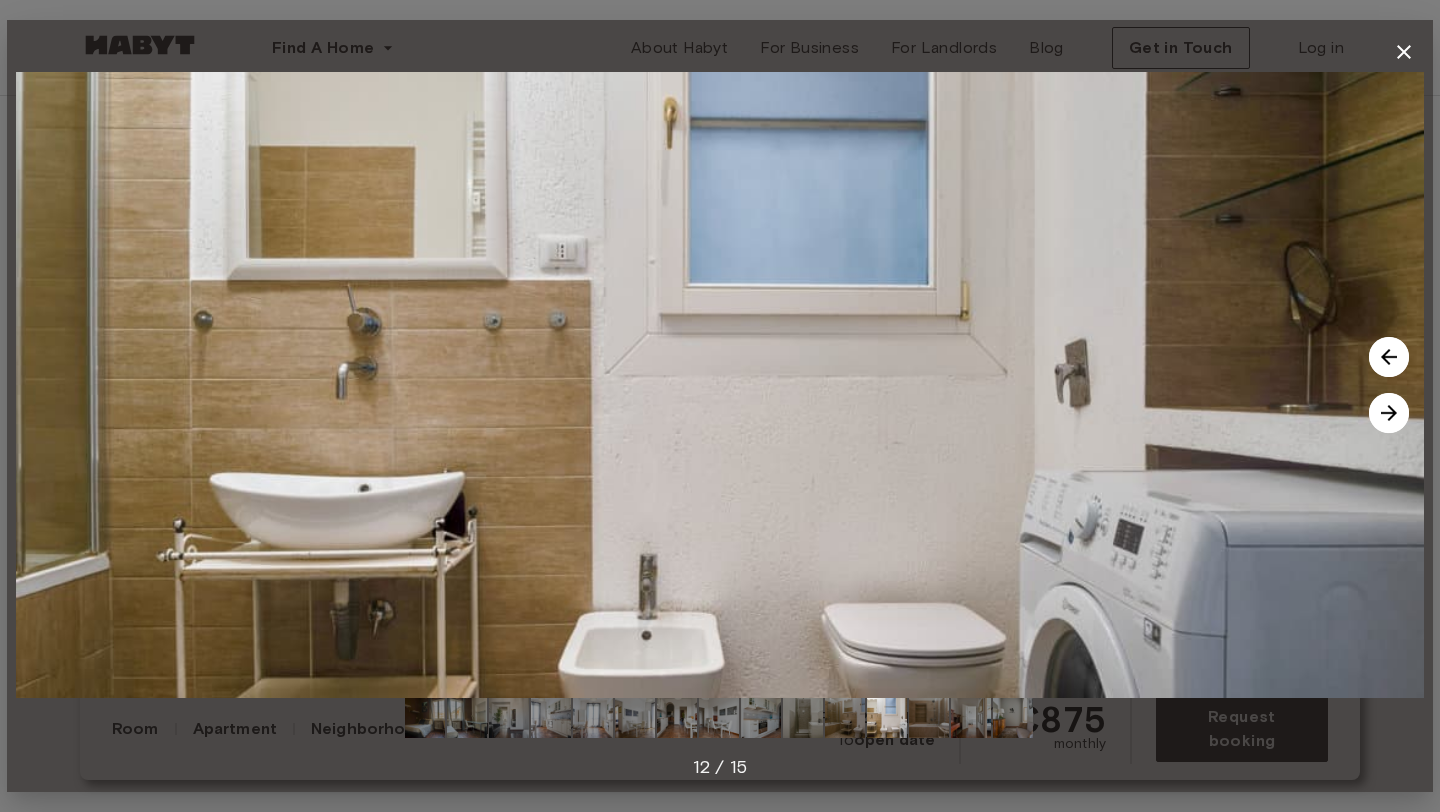 click at bounding box center (1389, 413) 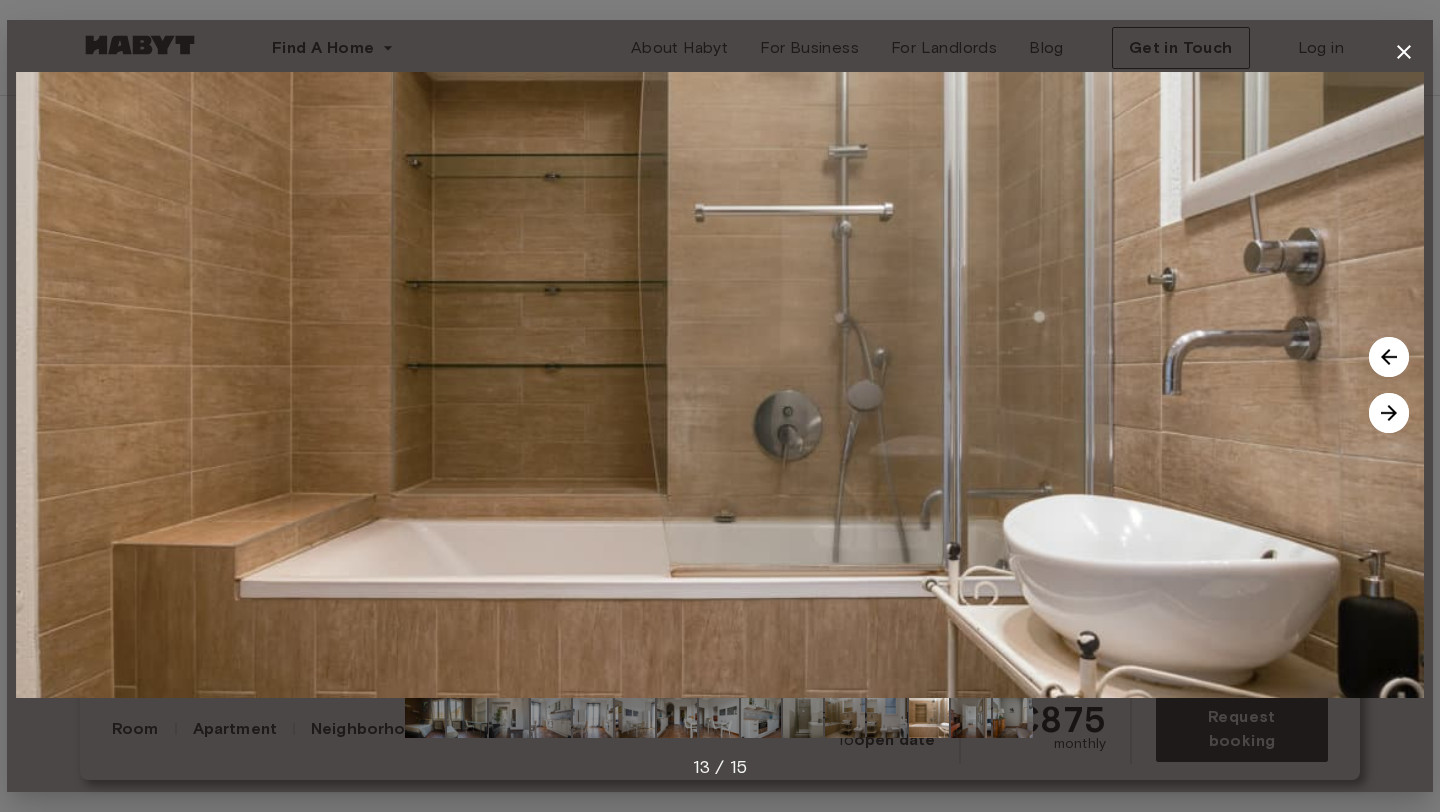 click at bounding box center (1389, 413) 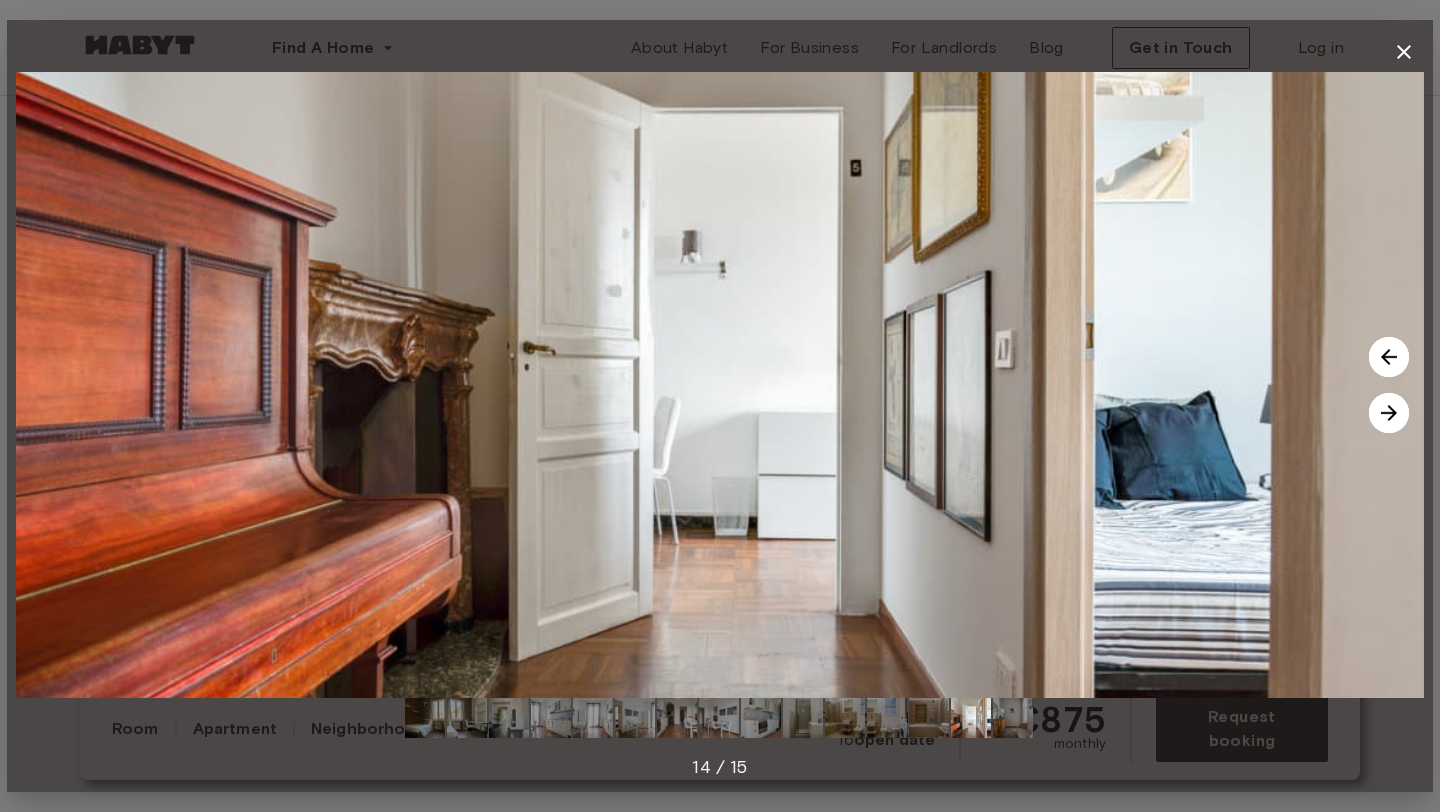 click at bounding box center (1389, 413) 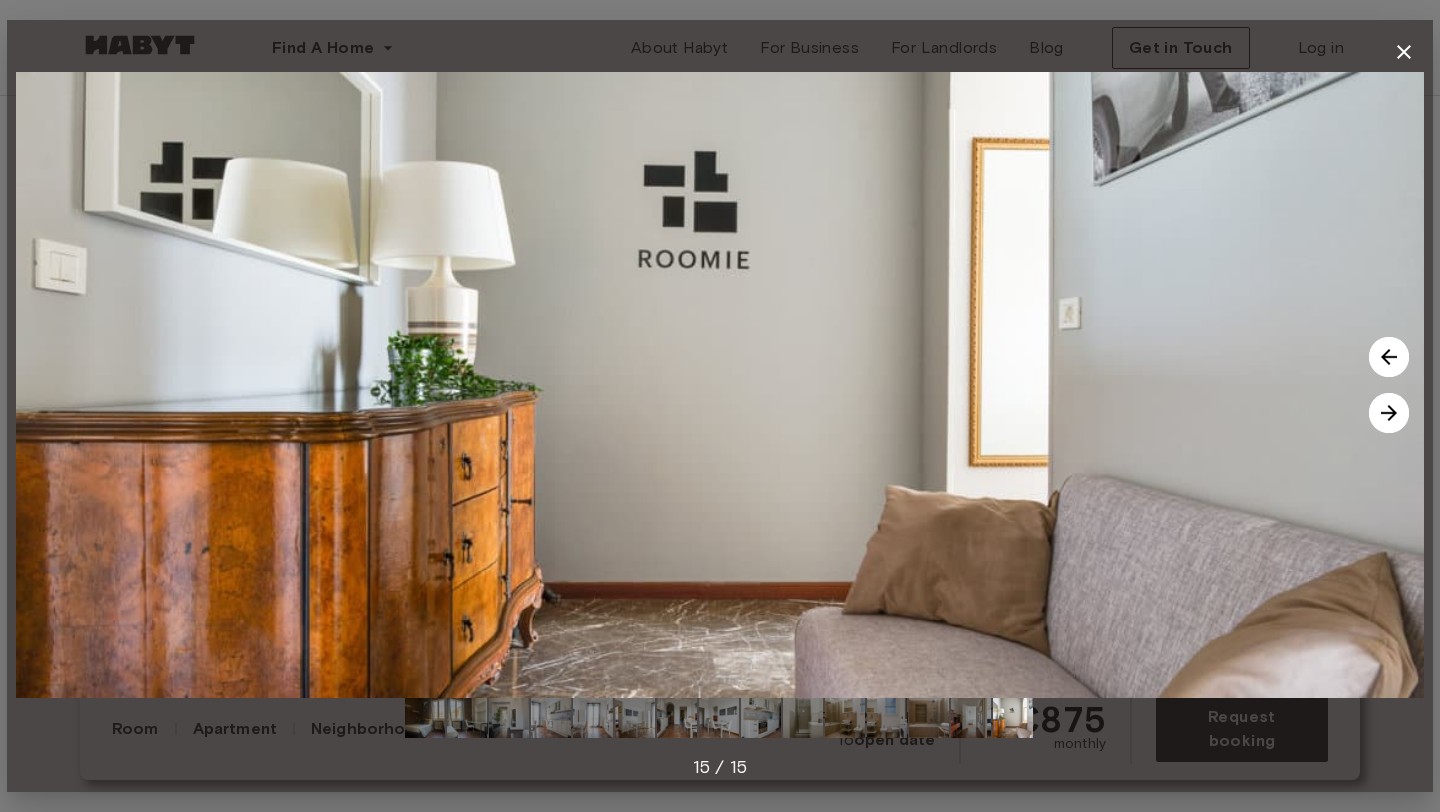 click 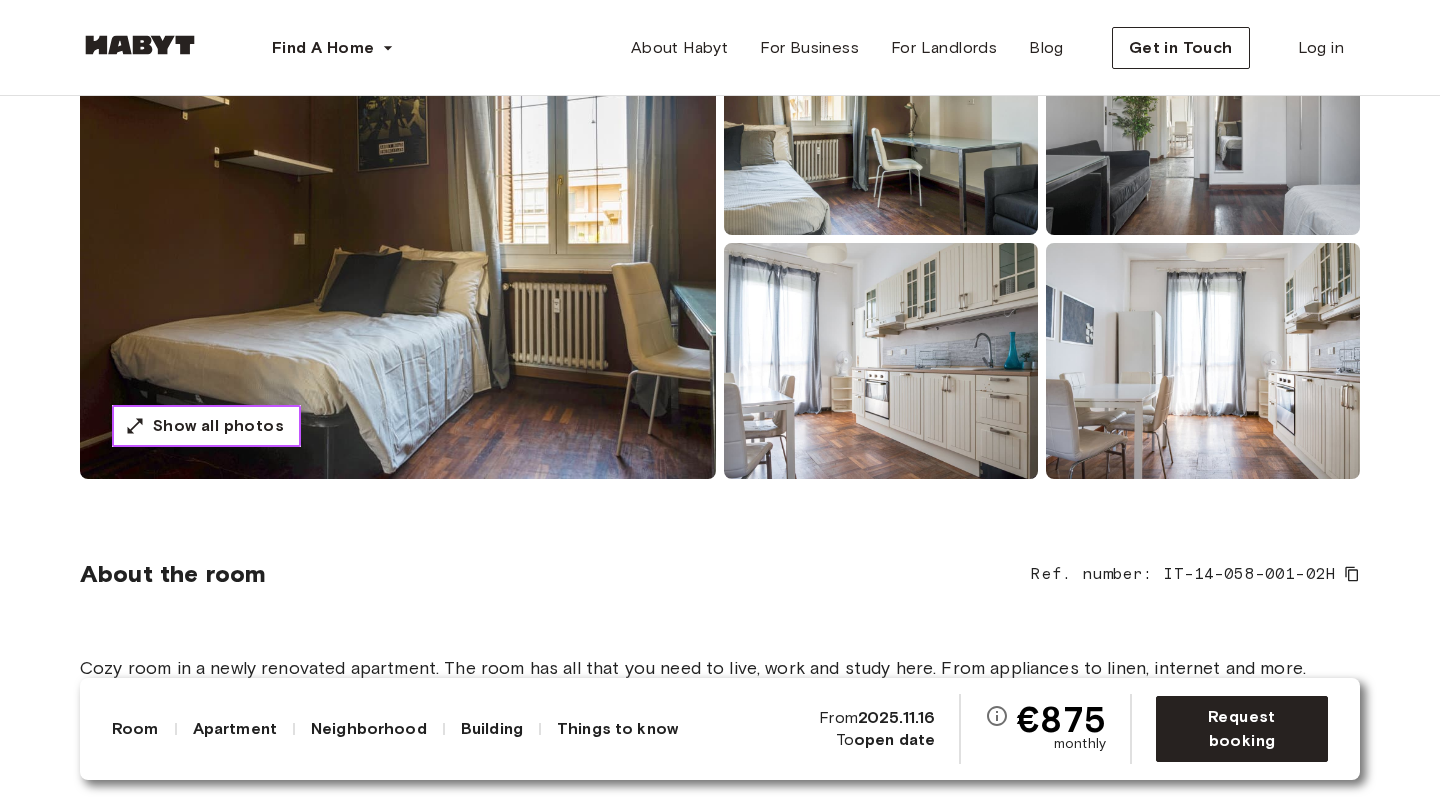 scroll, scrollTop: 0, scrollLeft: 0, axis: both 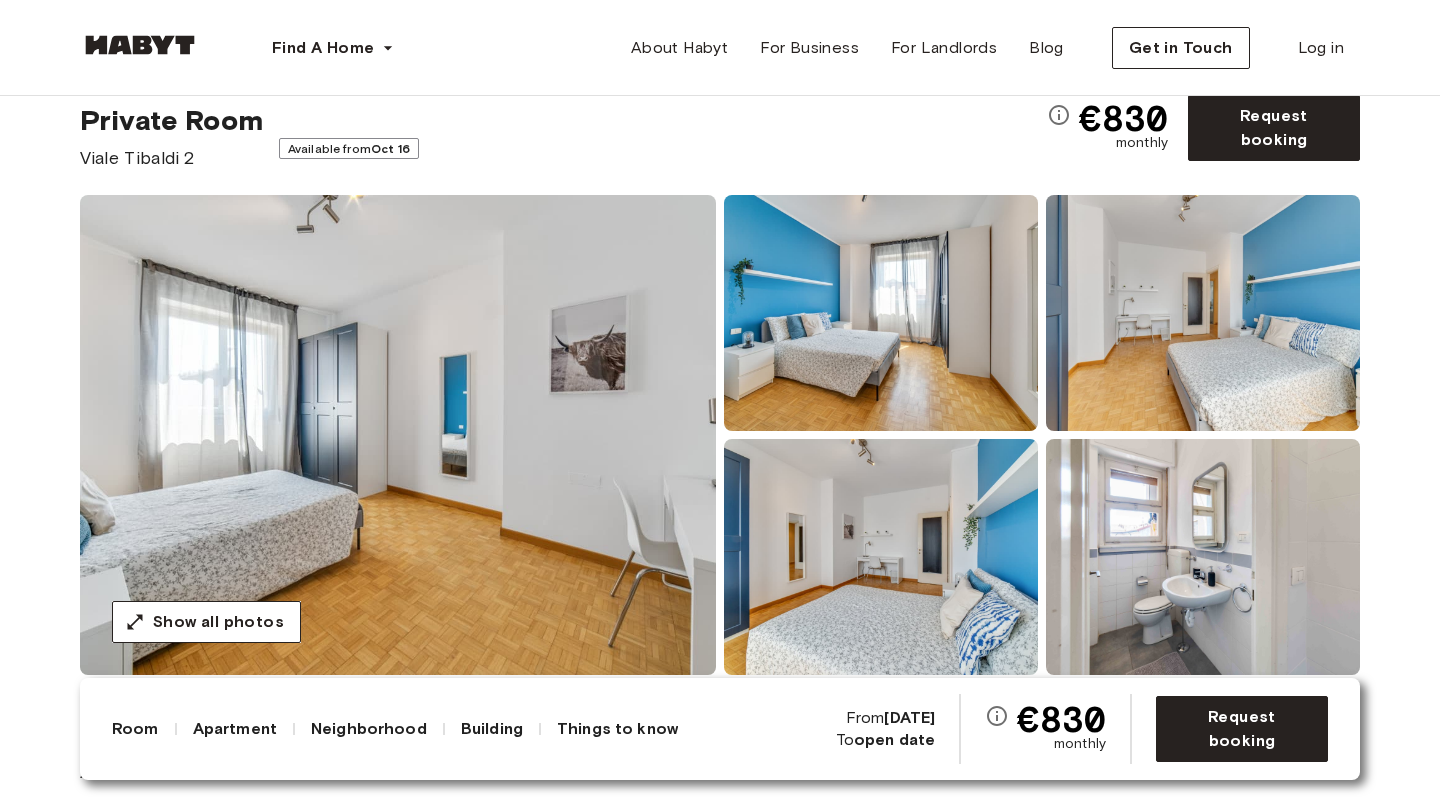 click at bounding box center (398, 435) 